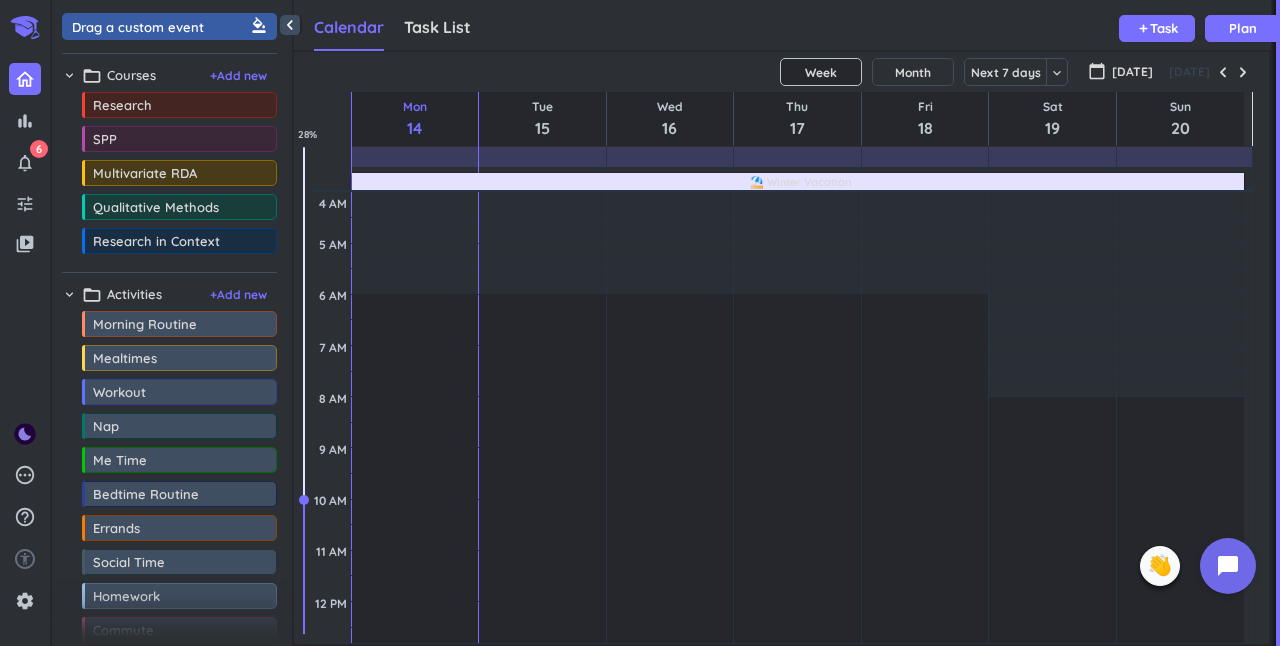 scroll, scrollTop: 0, scrollLeft: 0, axis: both 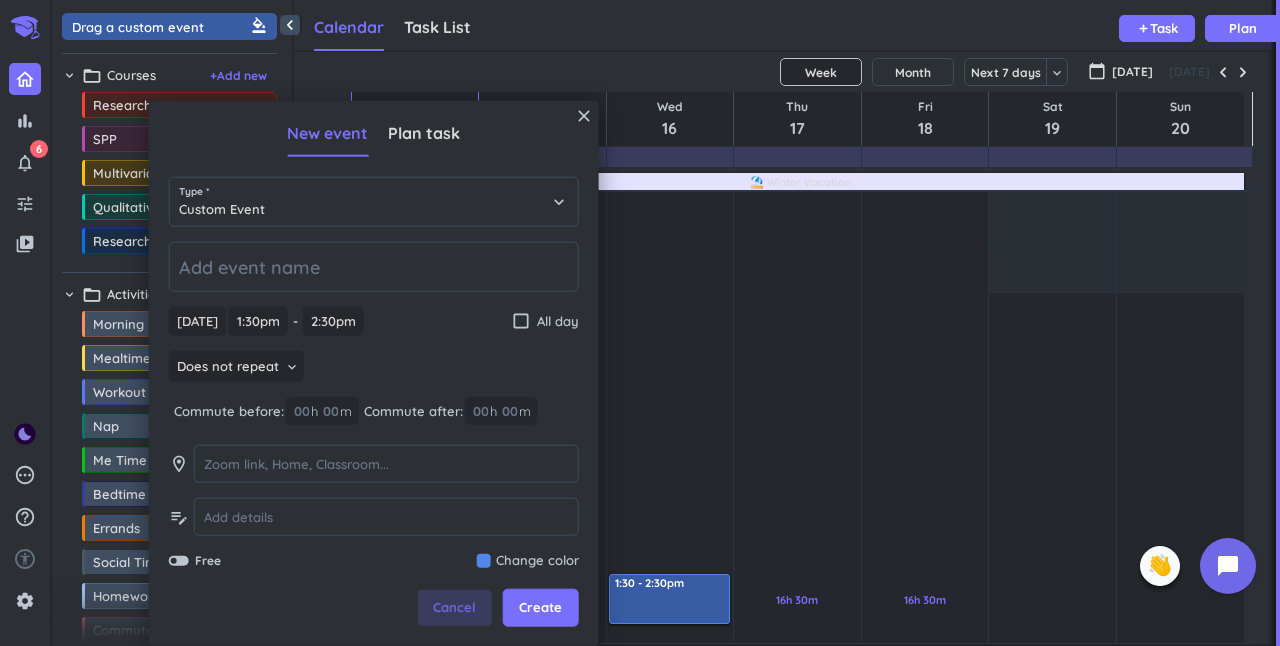 click on "Cancel" at bounding box center (454, 608) 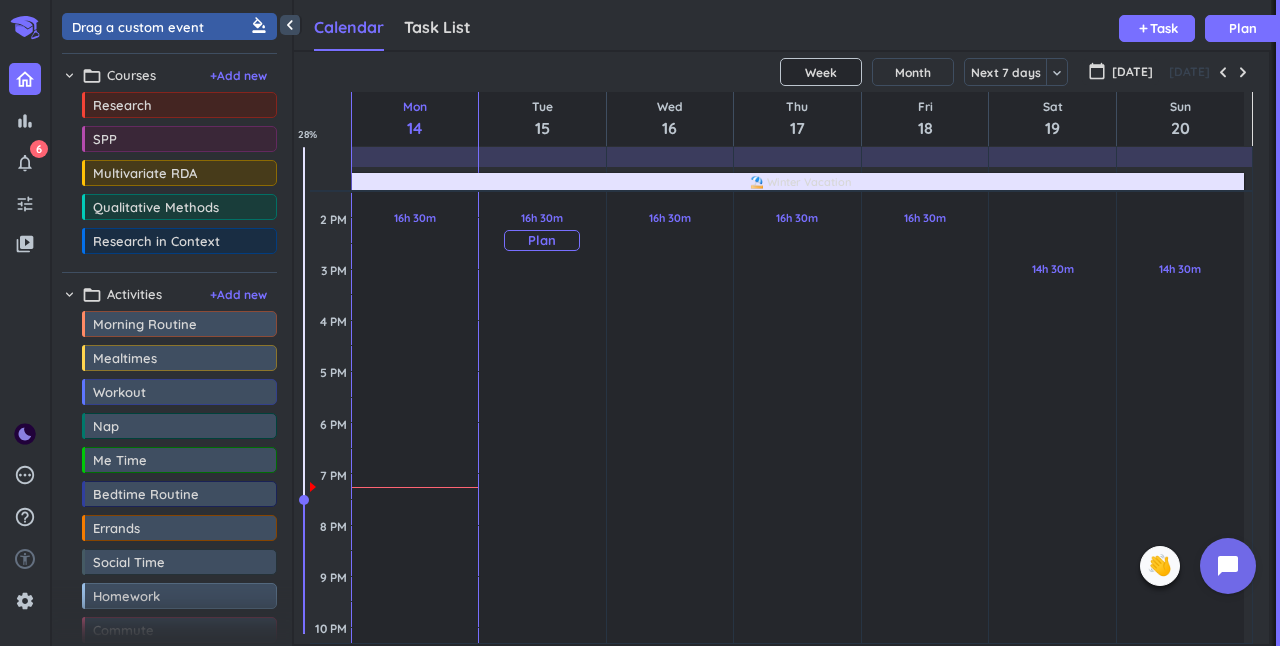 scroll, scrollTop: 489, scrollLeft: 0, axis: vertical 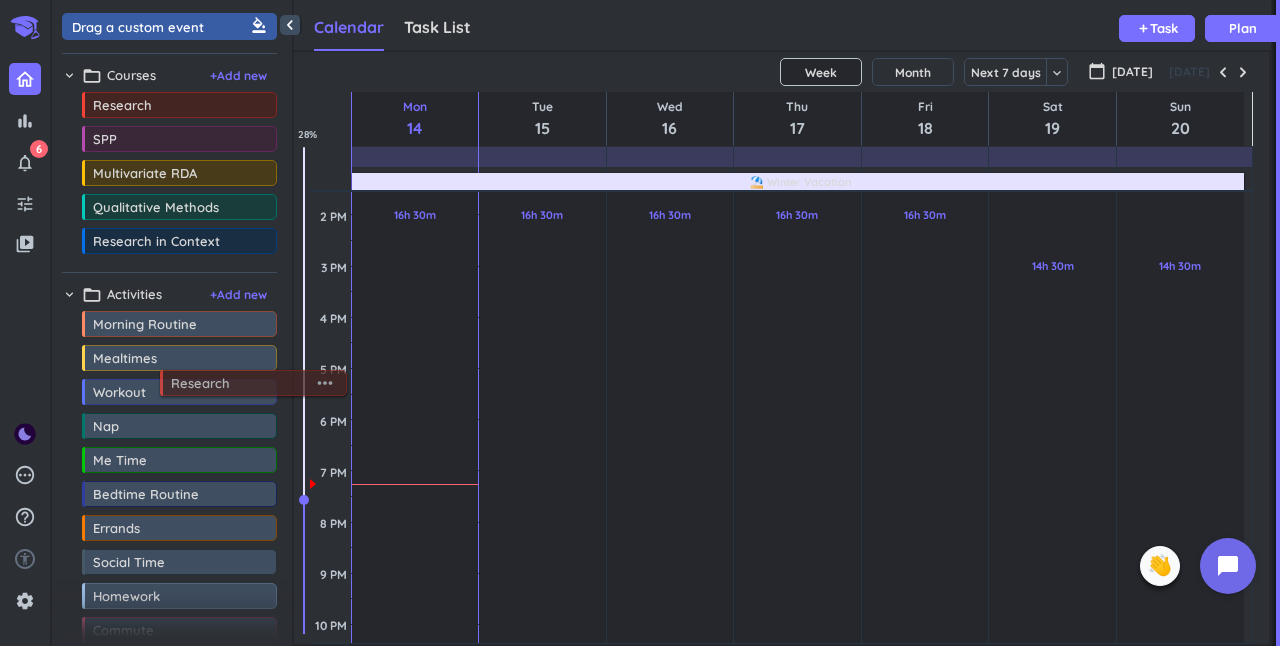 drag, startPoint x: 152, startPoint y: 106, endPoint x: 230, endPoint y: 384, distance: 288.73517 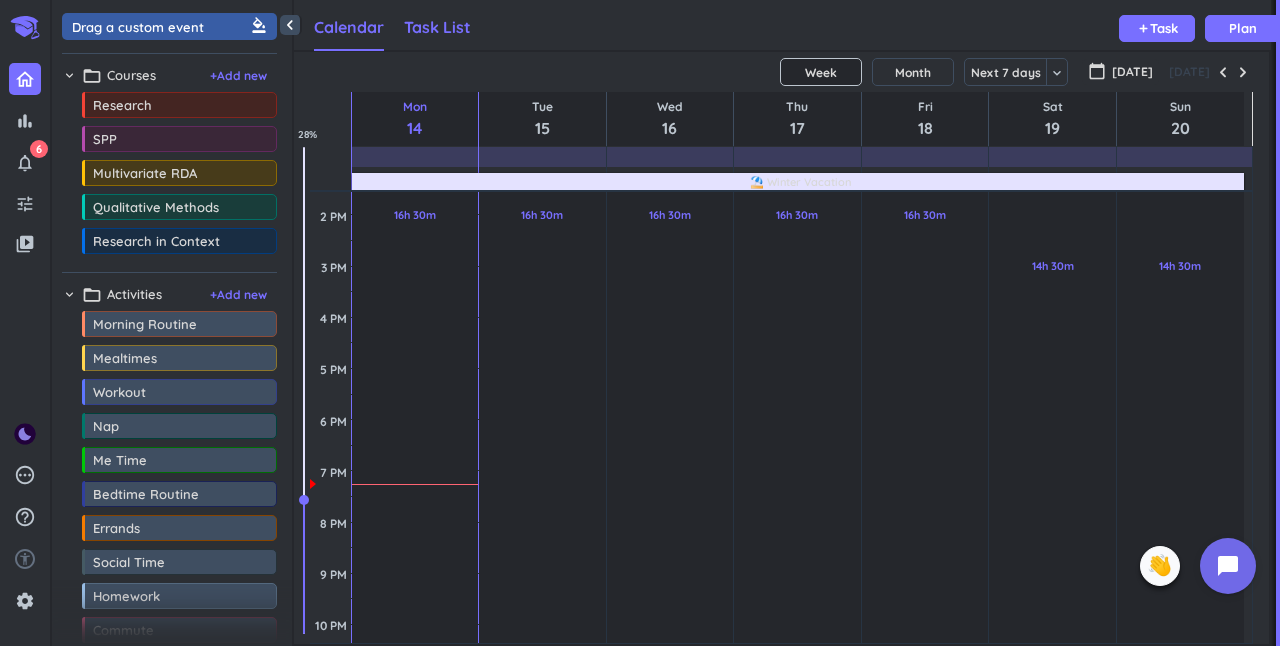 click on "Task List" at bounding box center (437, 28) 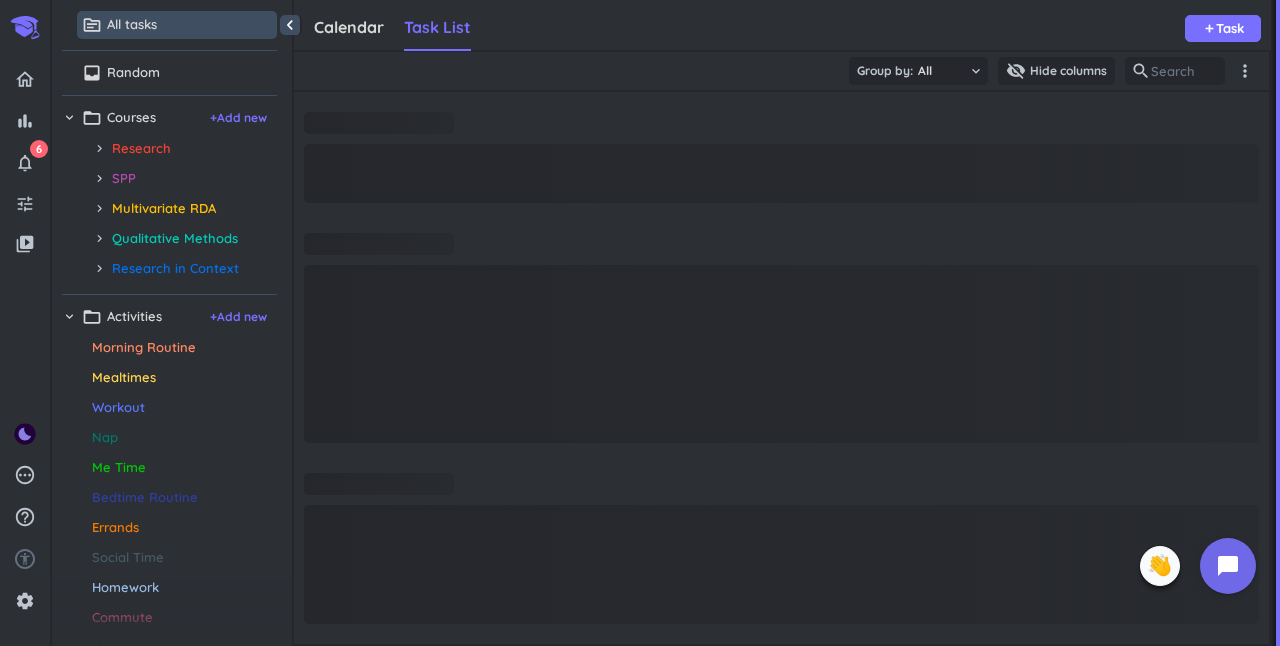 scroll, scrollTop: 9, scrollLeft: 8, axis: both 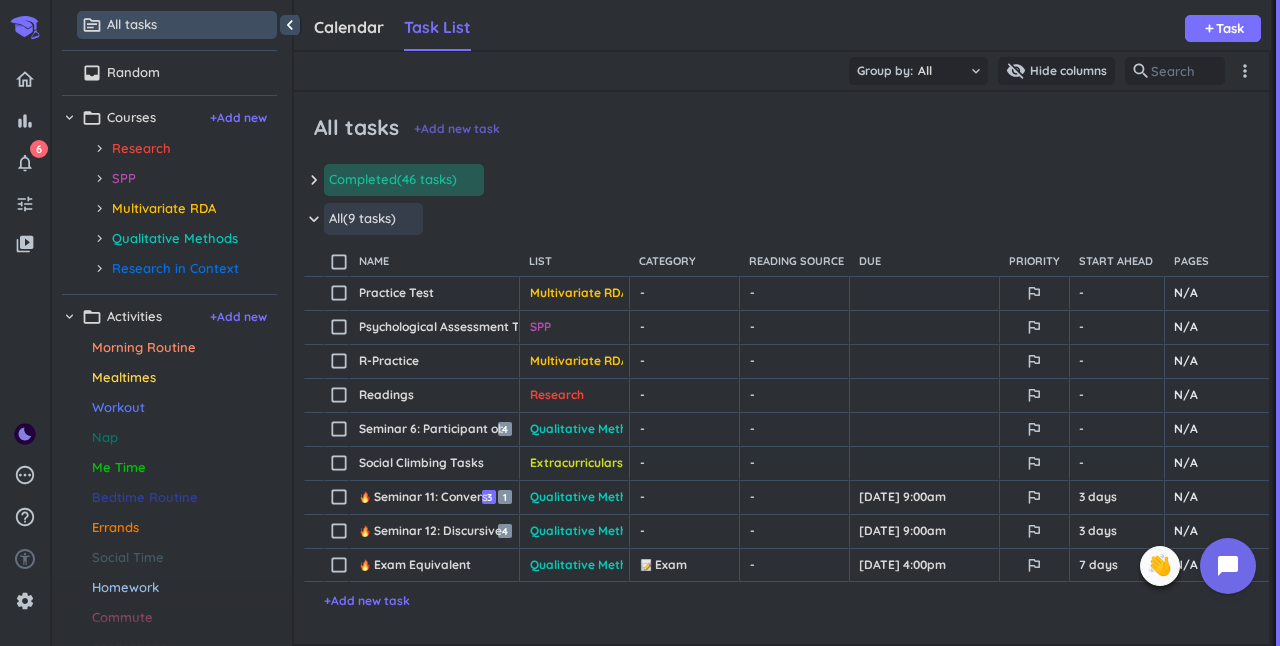 click on "+  Add new task" at bounding box center (457, 129) 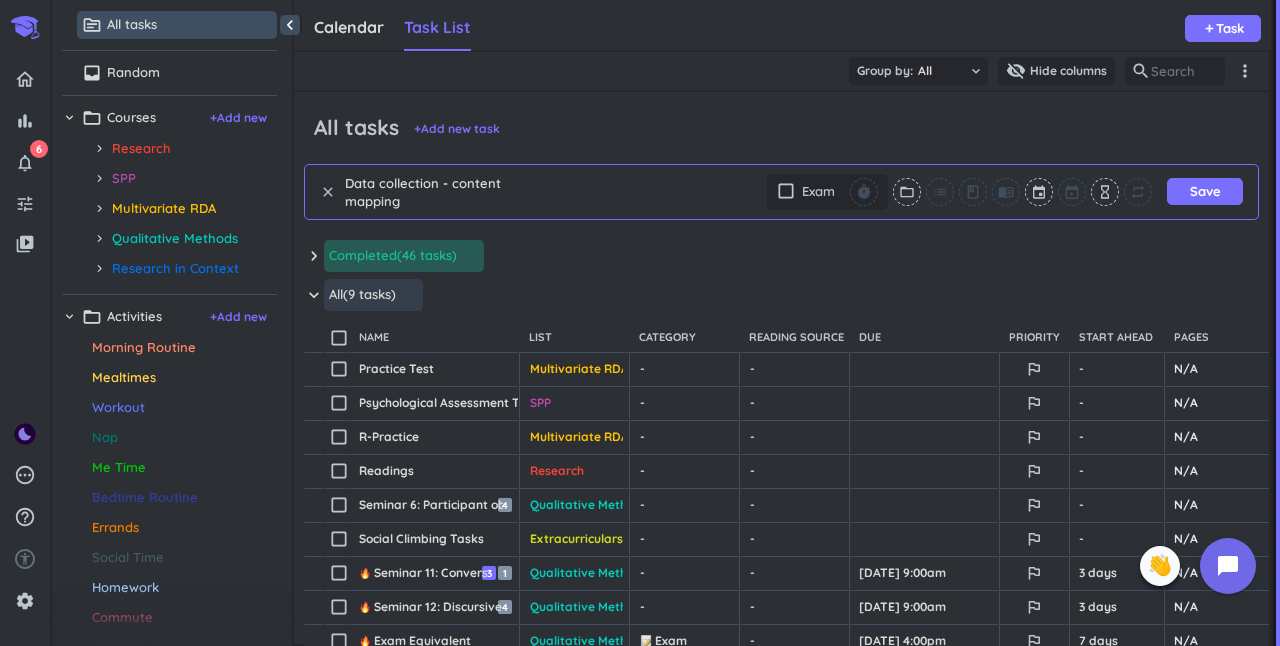 type on "Data collection - content mapping" 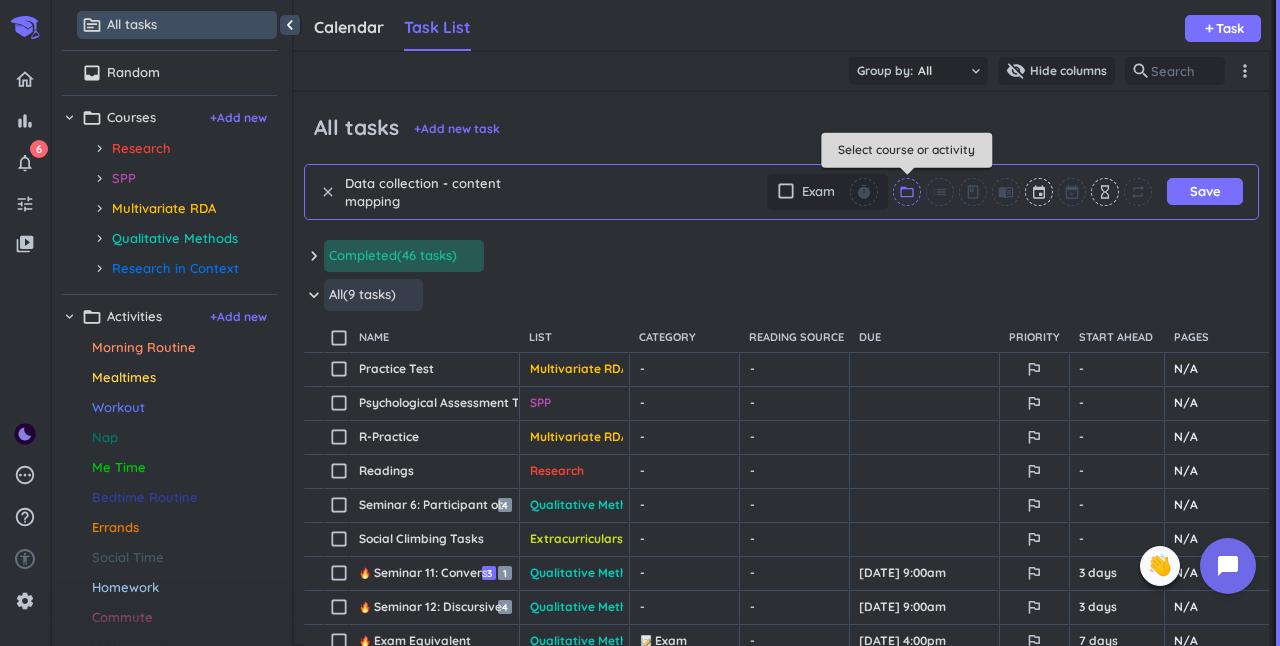 click on "folder_open" at bounding box center (907, 192) 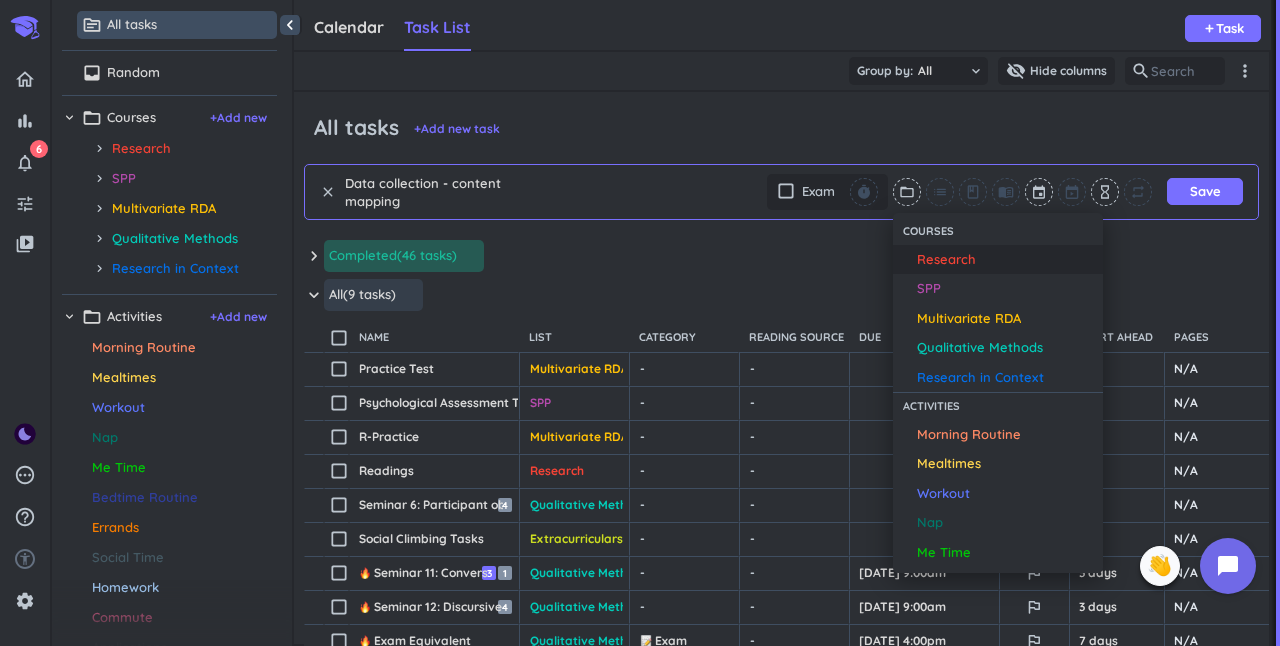 click on "Research" at bounding box center [946, 260] 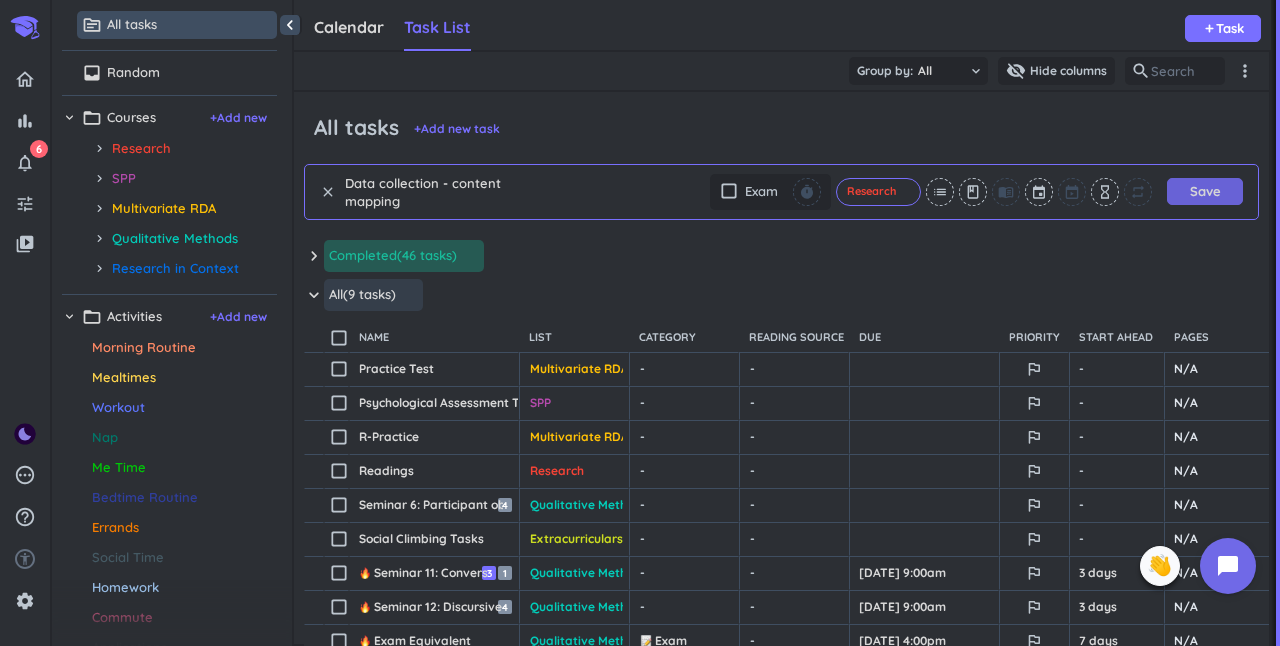 click on "Save" at bounding box center [1205, 191] 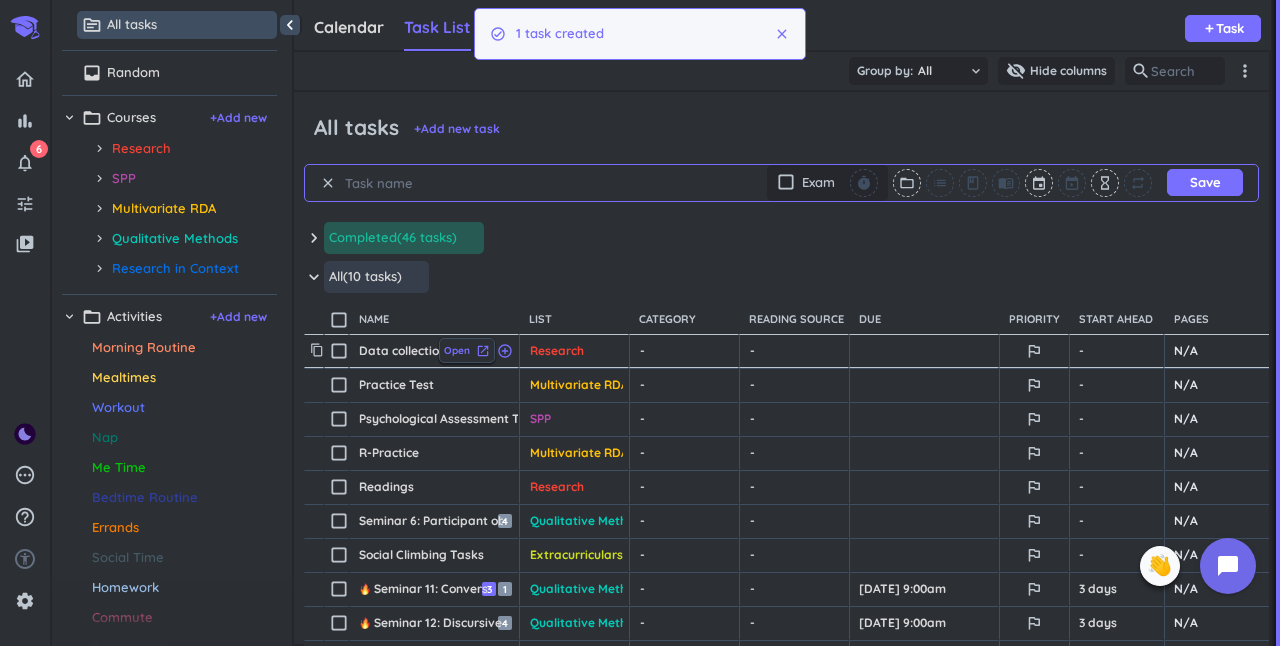 click on "launch" at bounding box center [483, 351] 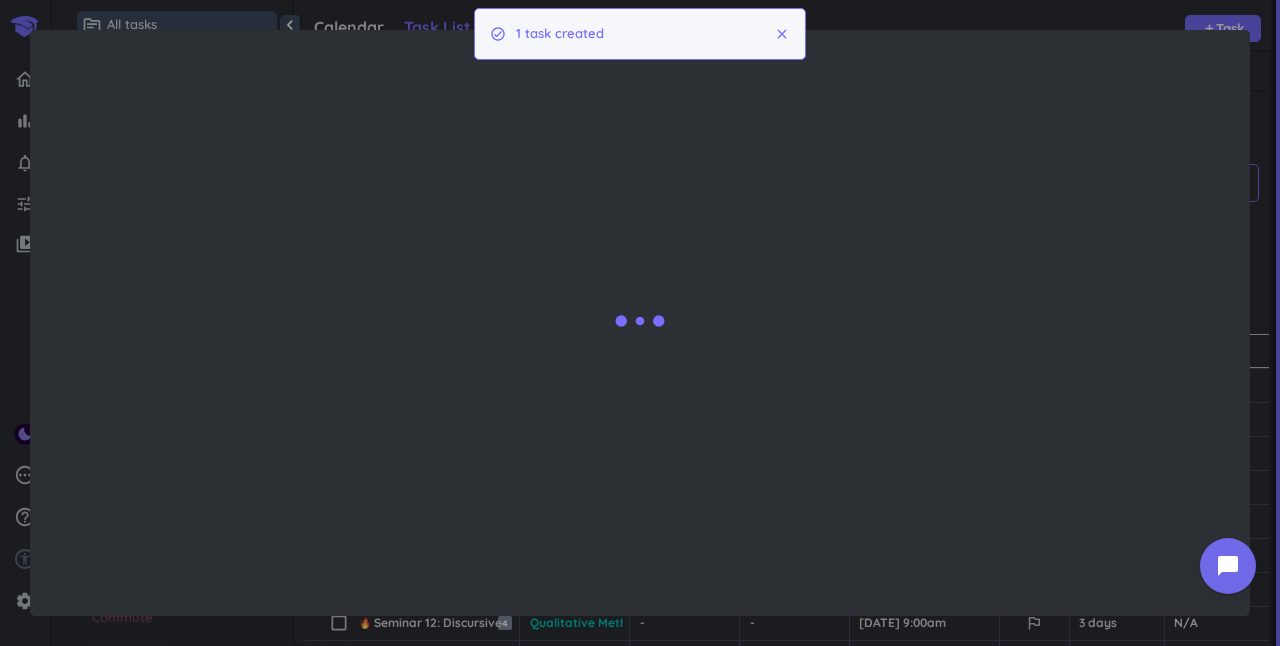 type on "x" 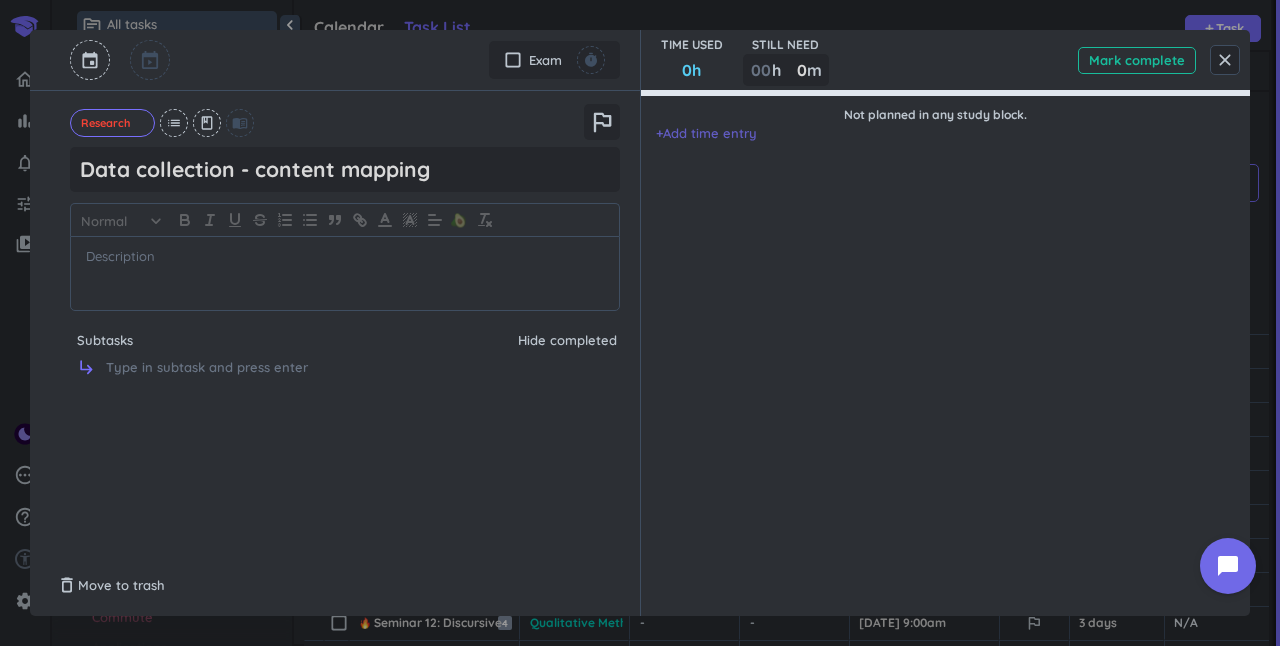 click on "+  Add time entry" at bounding box center (706, 134) 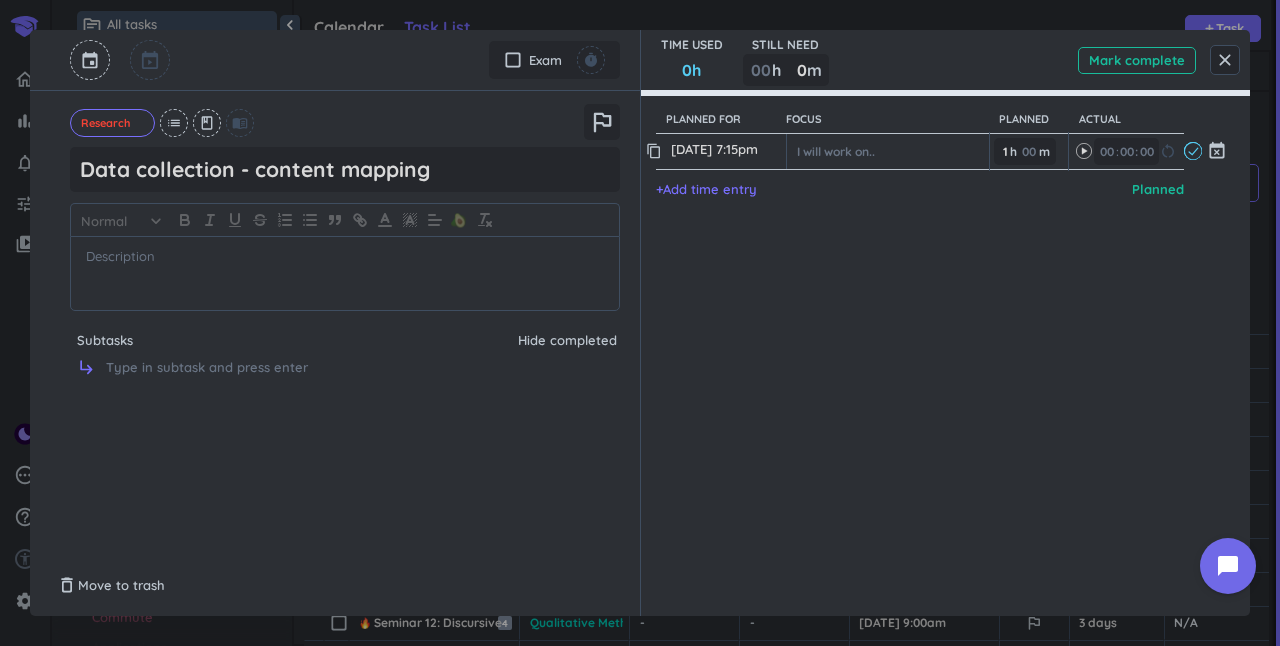 click on "[DATE] 7:15pm" at bounding box center [726, 149] 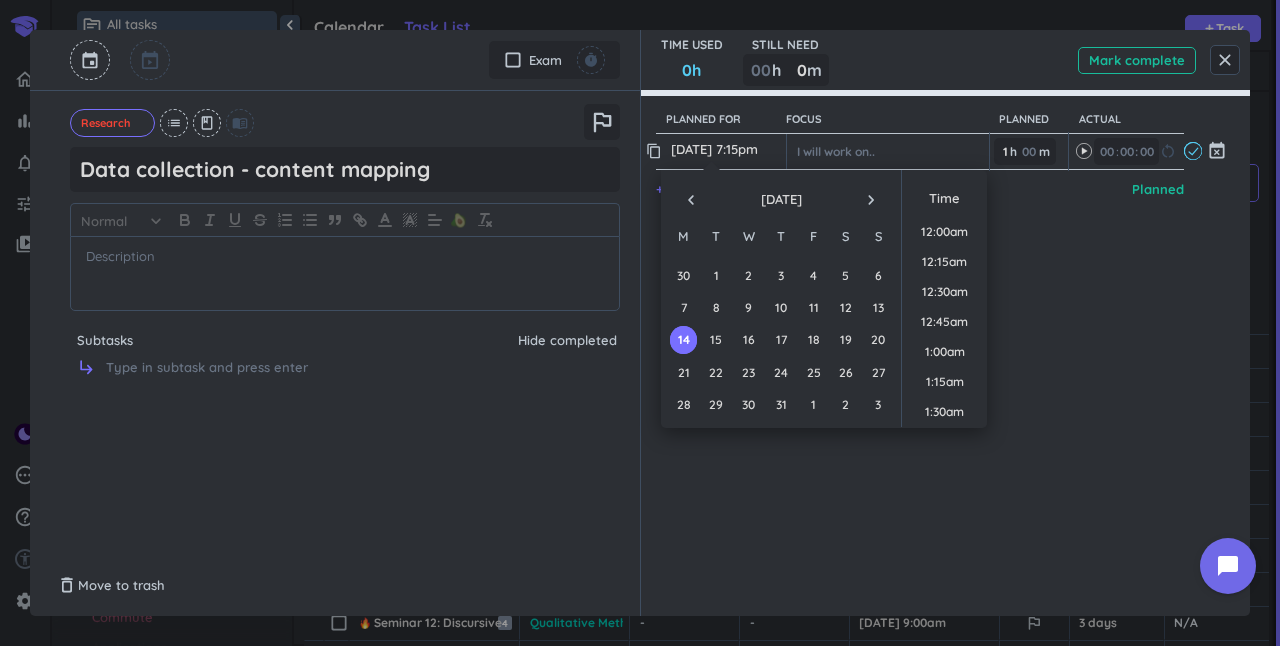 scroll, scrollTop: 2219, scrollLeft: 0, axis: vertical 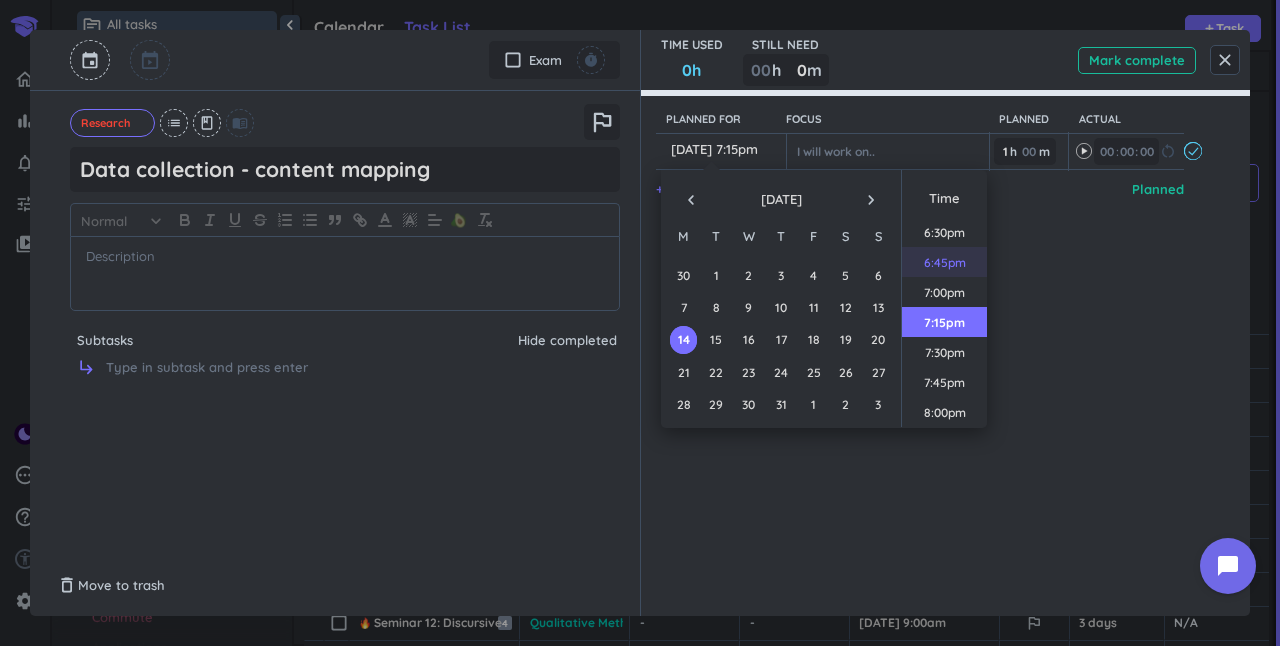click on "6:45pm" at bounding box center (944, 262) 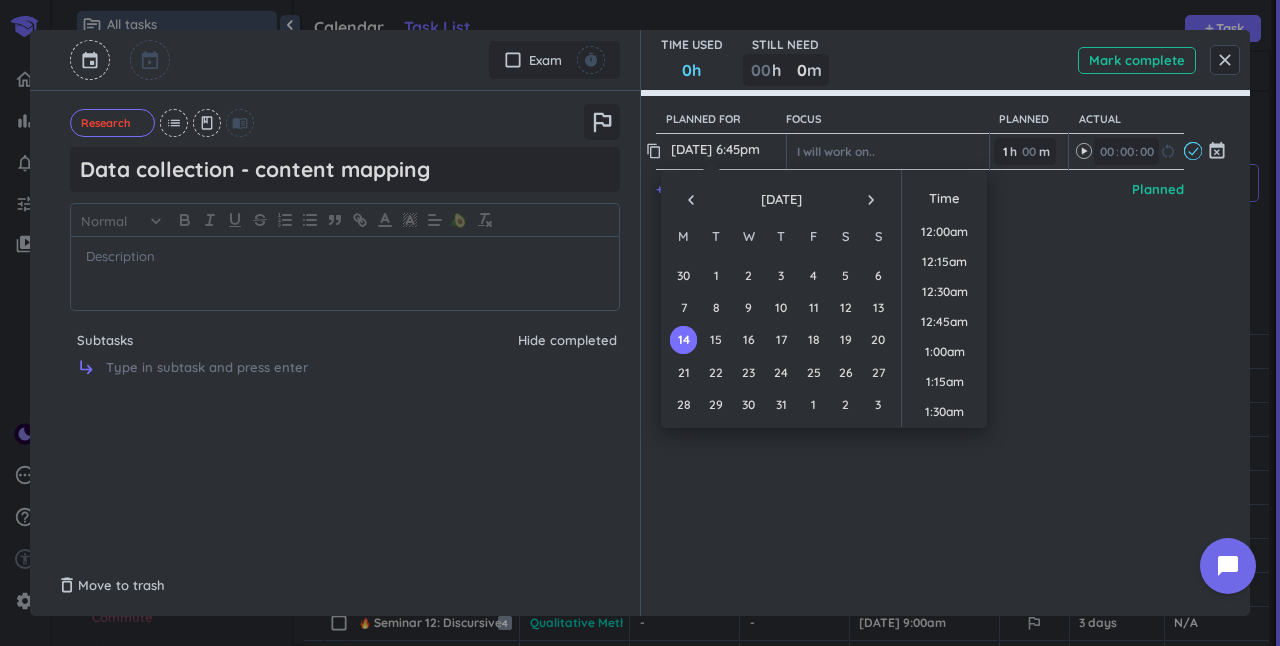 click on "[DATE] 6:45pm" at bounding box center (726, 149) 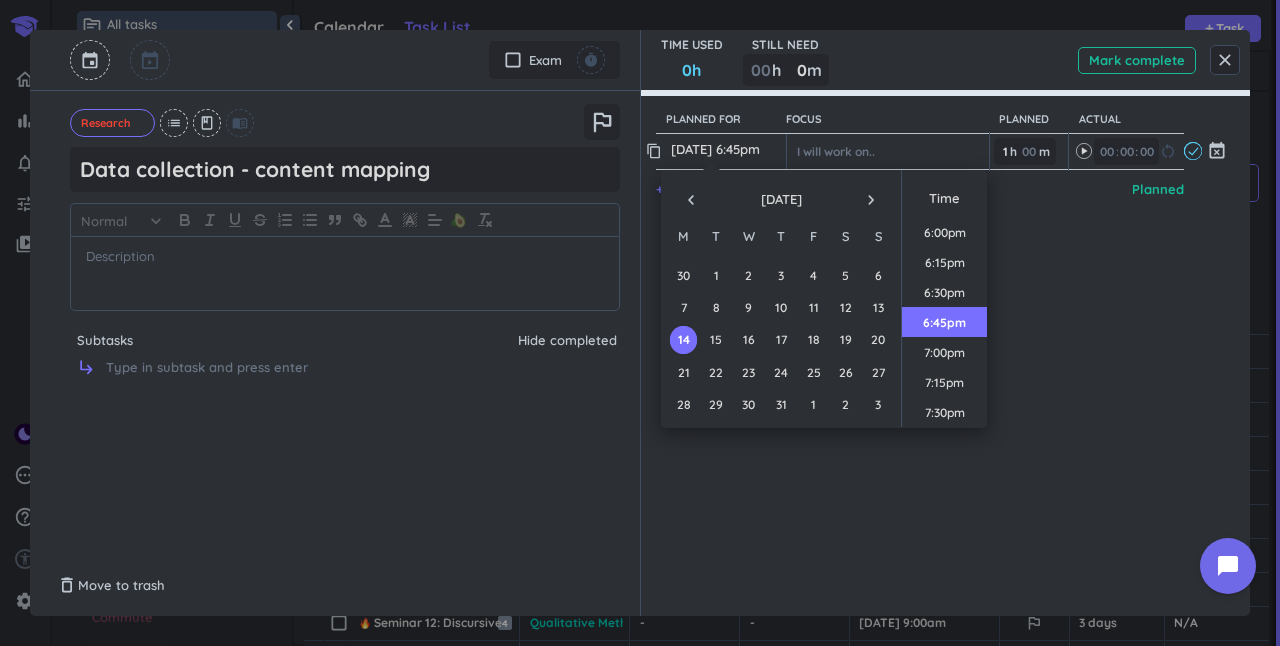 click on "[DATE] 6:45pm" at bounding box center [726, 149] 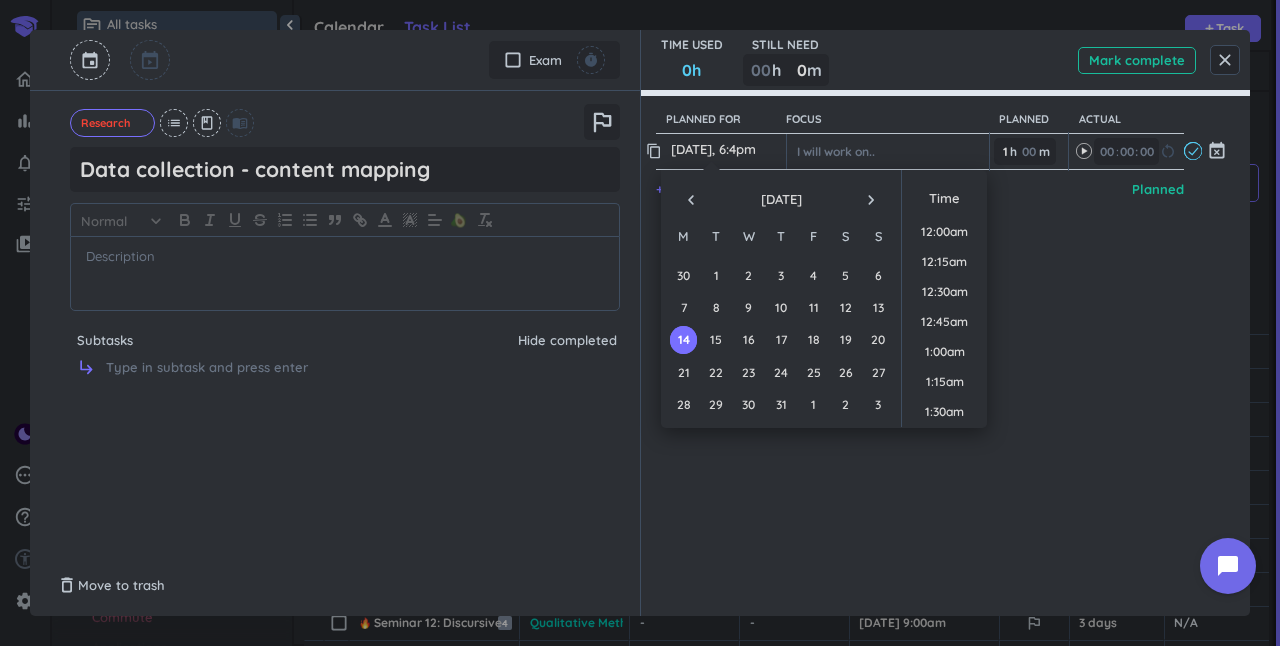 scroll, scrollTop: 2069, scrollLeft: 0, axis: vertical 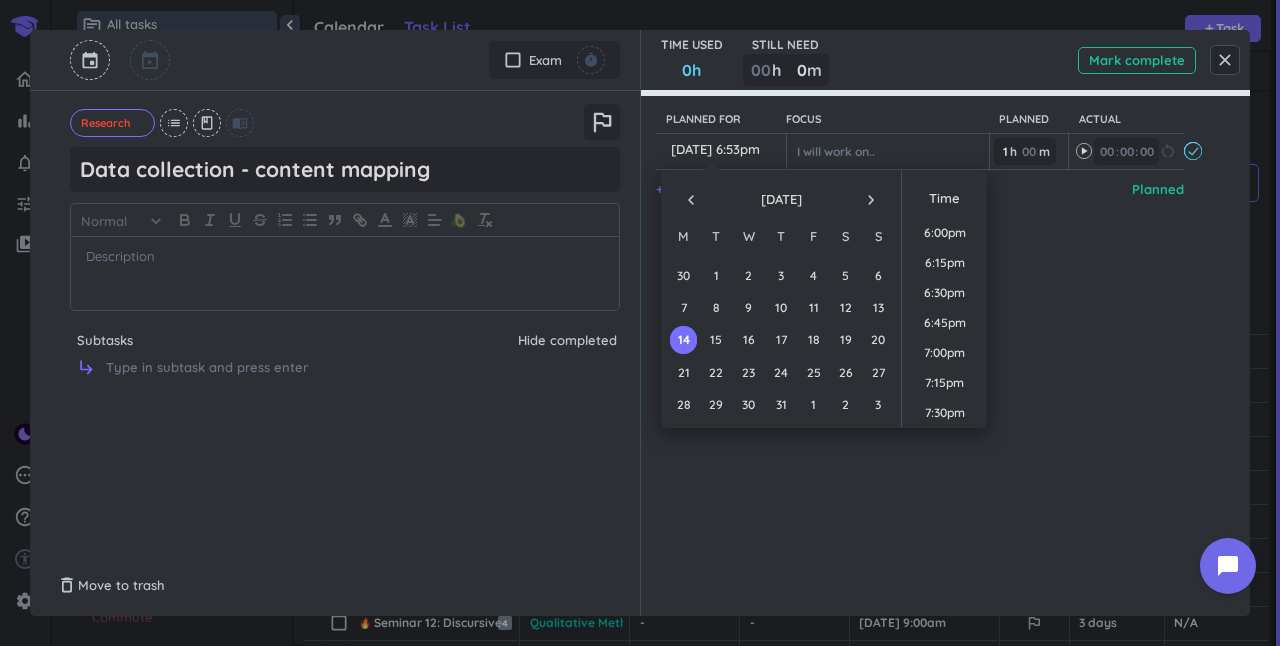 click on "Planned for Focus Planned Actual content_copy [DATE] 6:53pm ️ I will work on.. 1 1 00 h 00 m 00 00 : 00 restart_alt event_busy +  Add time entry Planned" at bounding box center (936, 323) 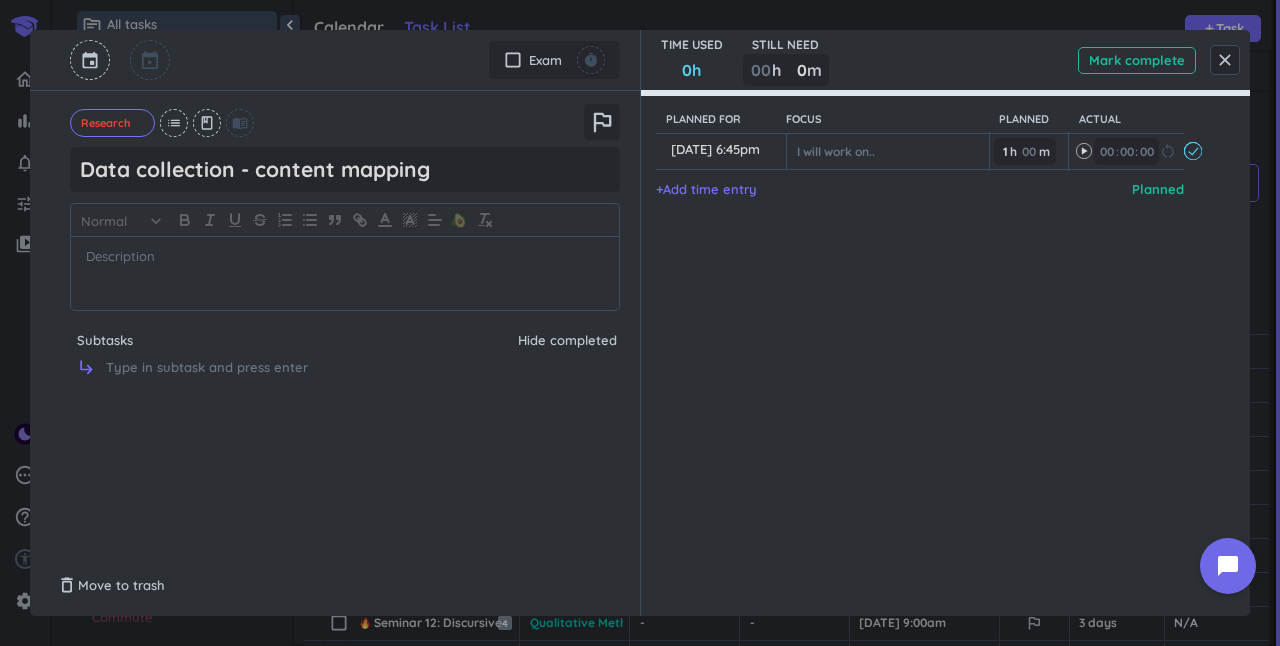 type on "[DATE] 6:53pm" 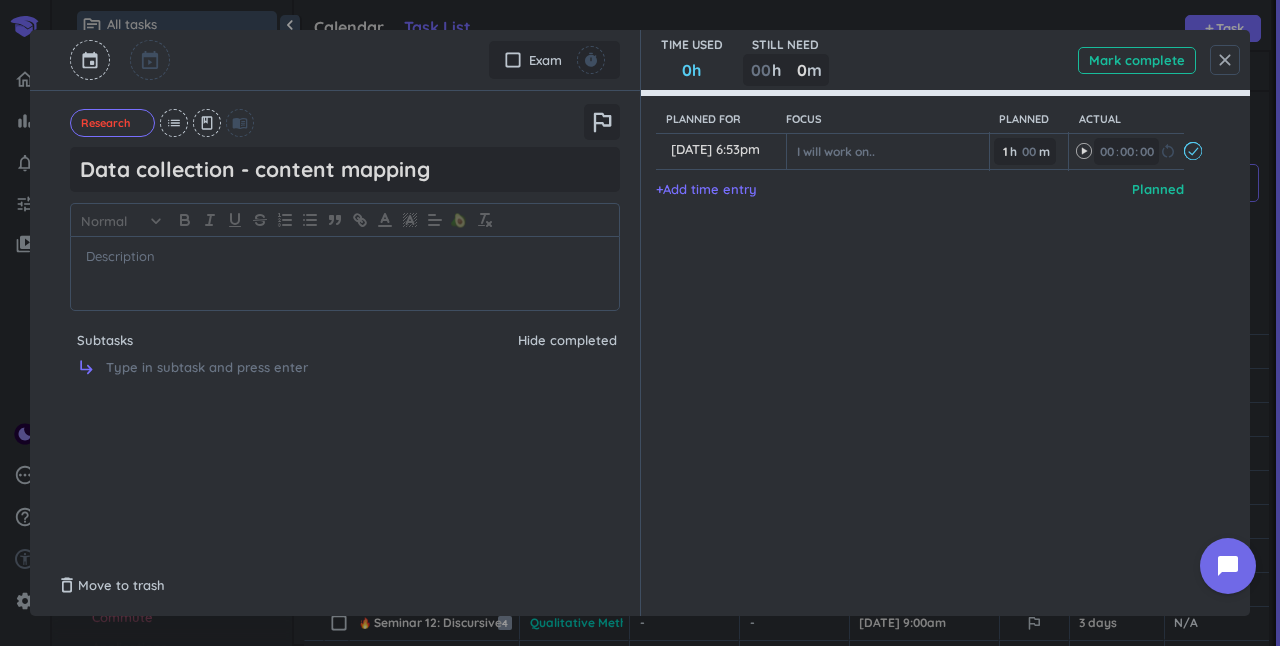 click on "close" at bounding box center [1225, 60] 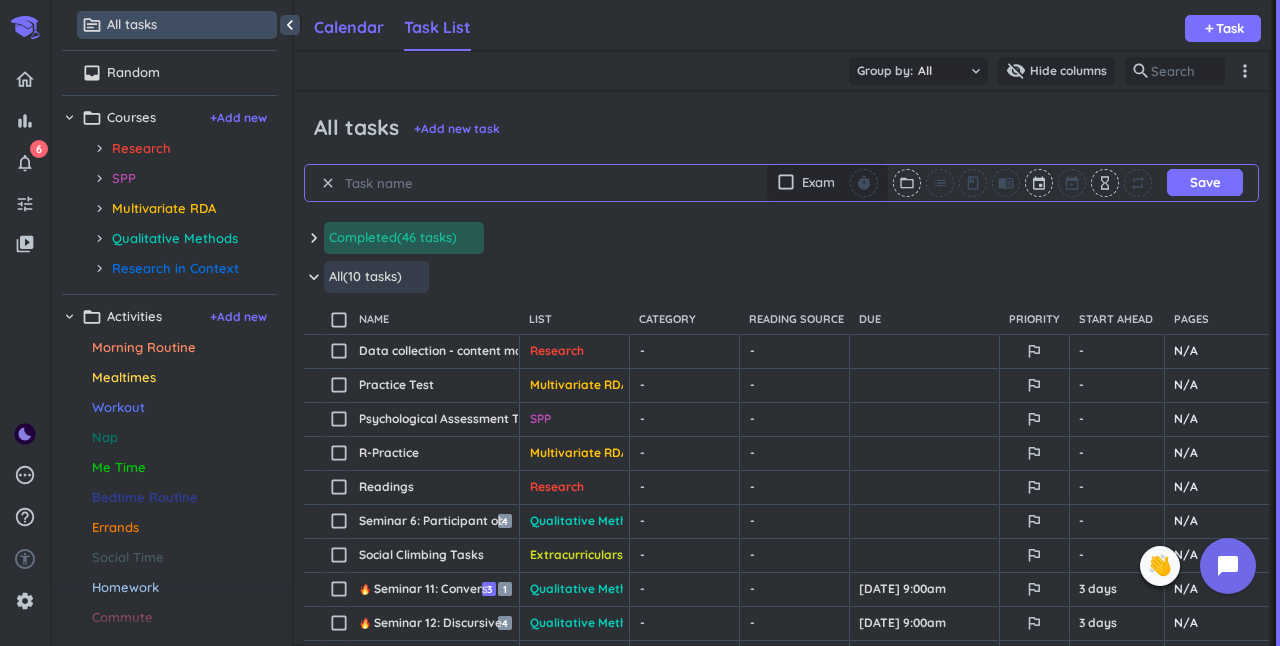 click on "Calendar" at bounding box center [349, 28] 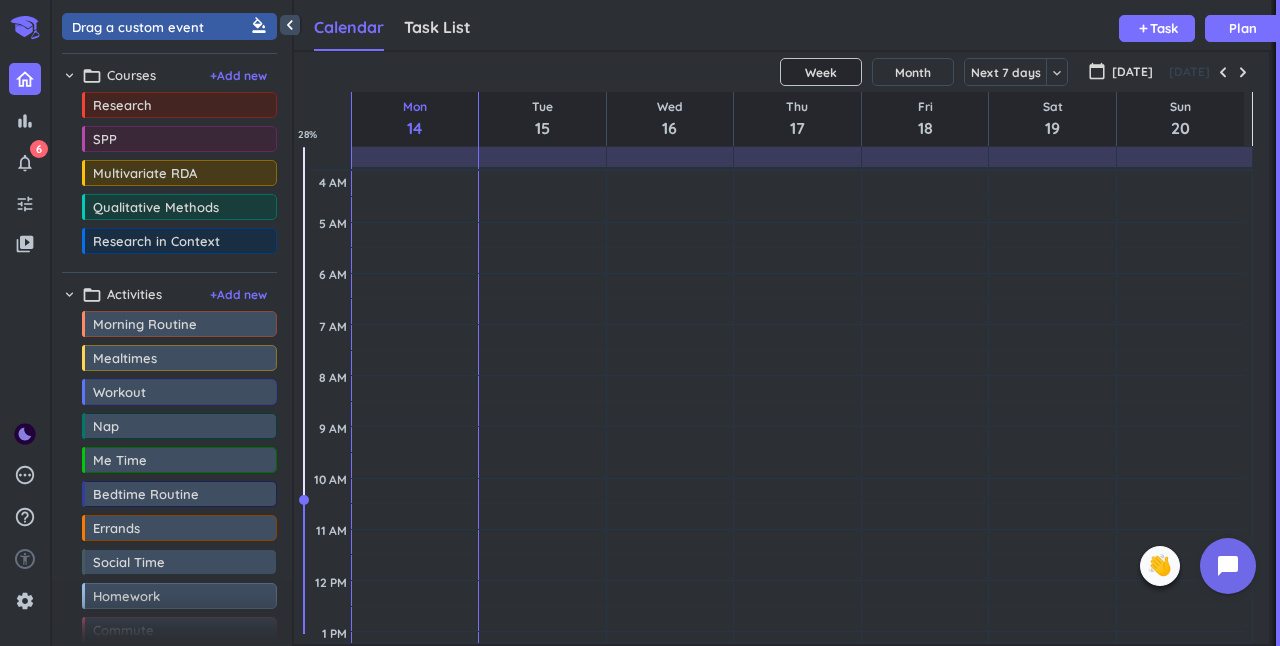 scroll, scrollTop: 9, scrollLeft: 8, axis: both 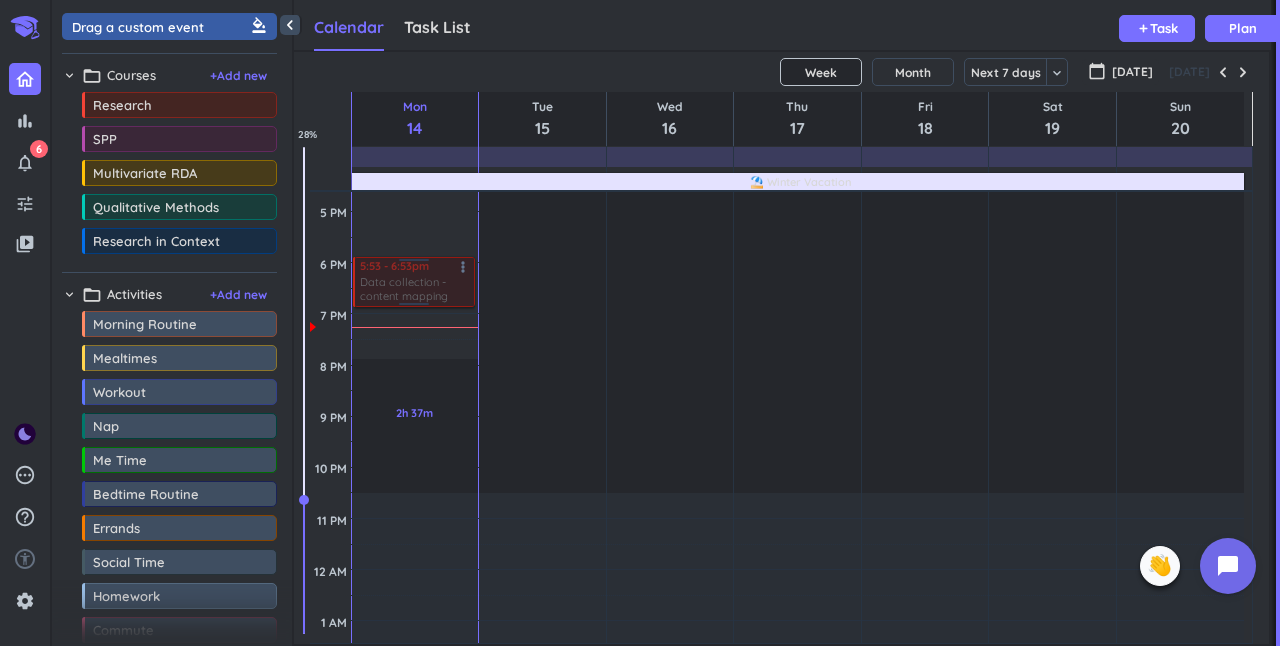 drag, startPoint x: 396, startPoint y: 338, endPoint x: 396, endPoint y: 297, distance: 41 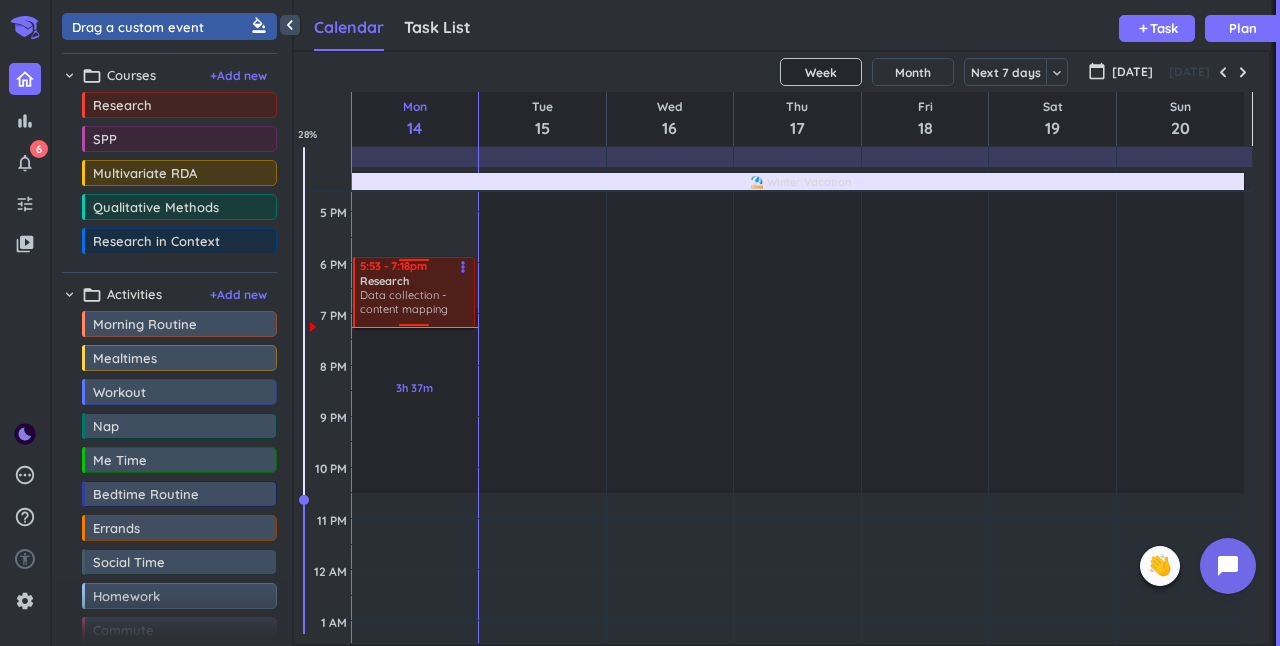 drag, startPoint x: 418, startPoint y: 302, endPoint x: 416, endPoint y: 322, distance: 20.09975 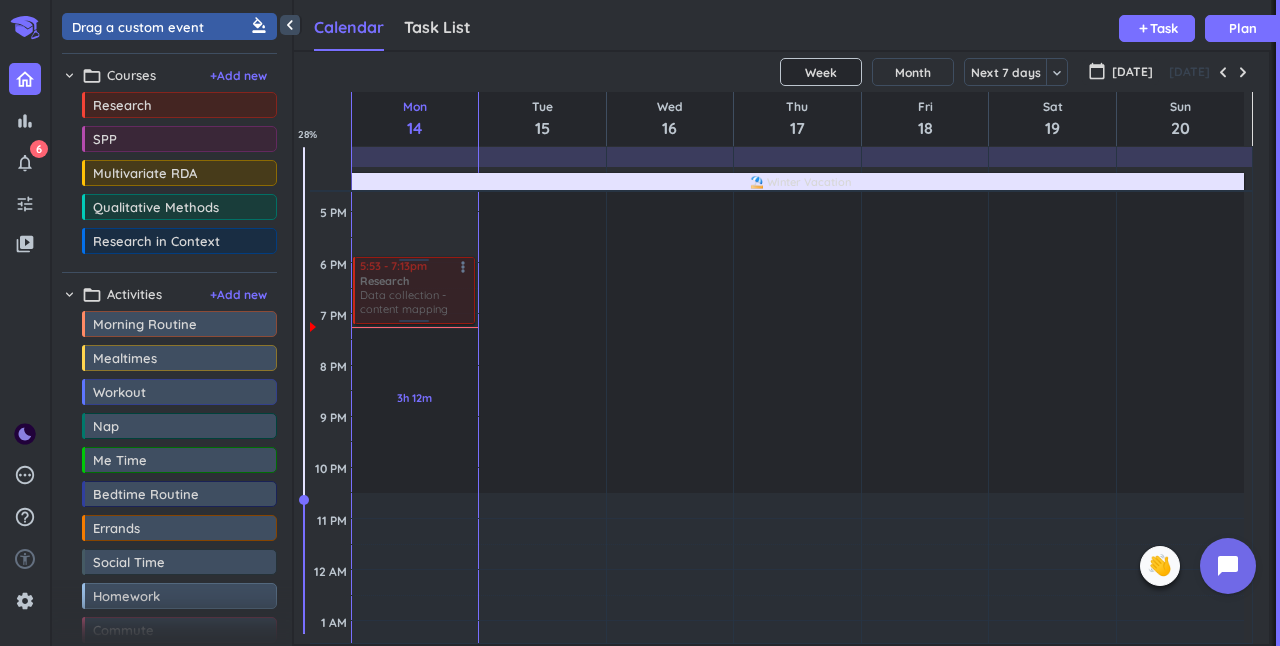 click on "Time has passed Past due Plan 3h 12m Past due Plan Adjust Awake Time Adjust Awake Time 5:53 - 7:18pm Research Data collection - content mapping more_vert 5:53 - 7:13pm Research Data collection - content mapping more_vert" at bounding box center [415, 160] 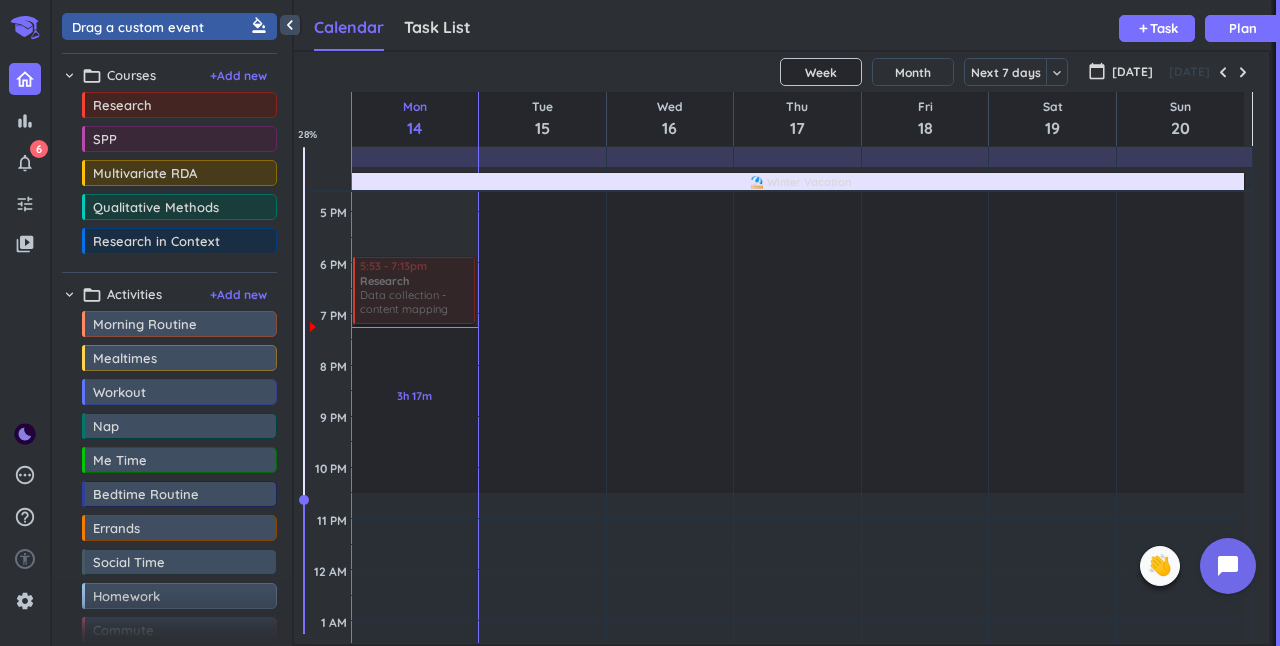 click at bounding box center (413, 290) 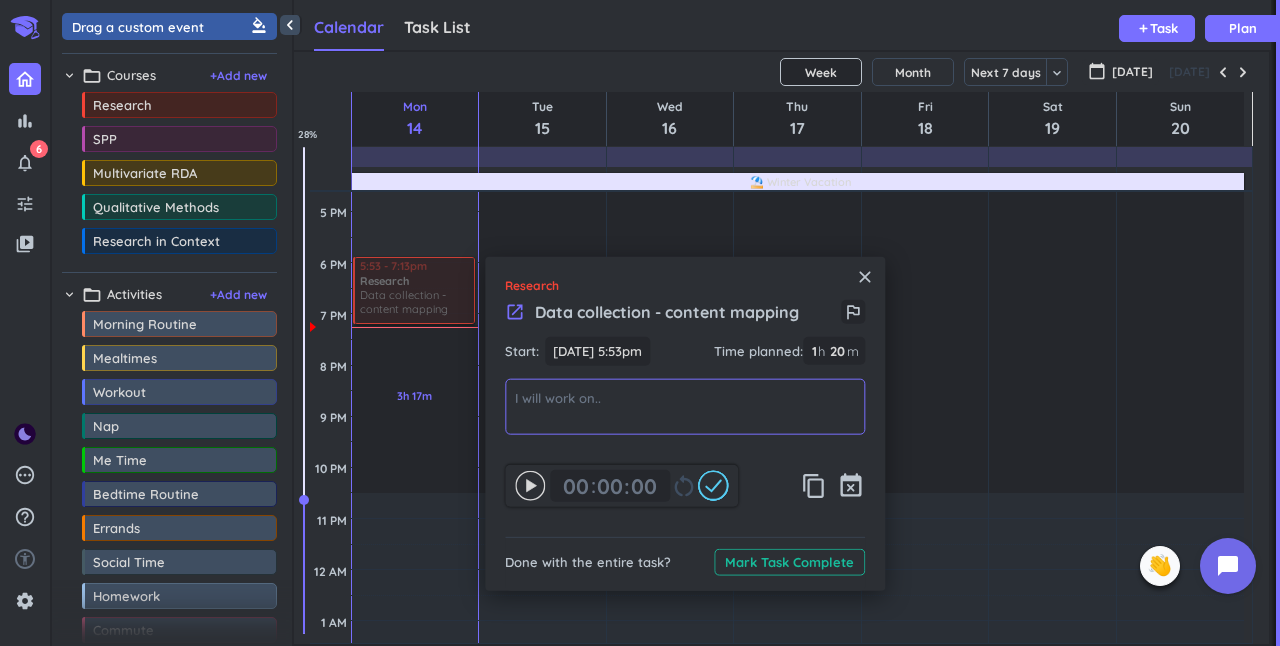 click at bounding box center [685, 407] 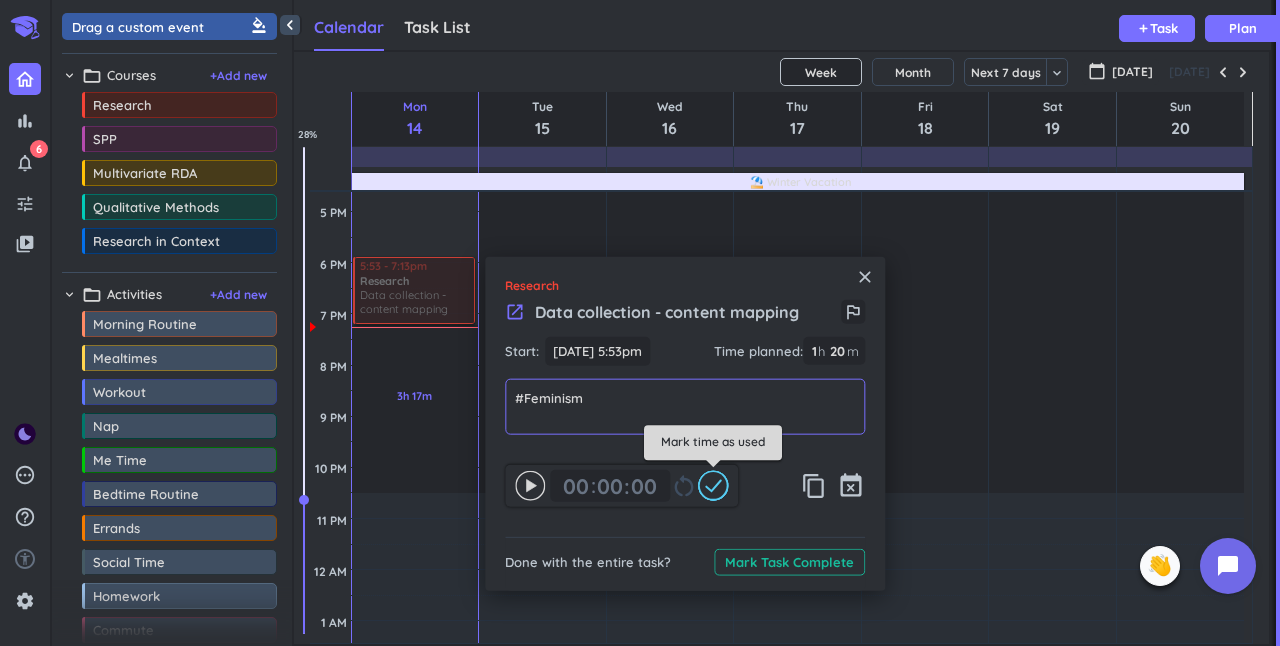 type on "#Feminism" 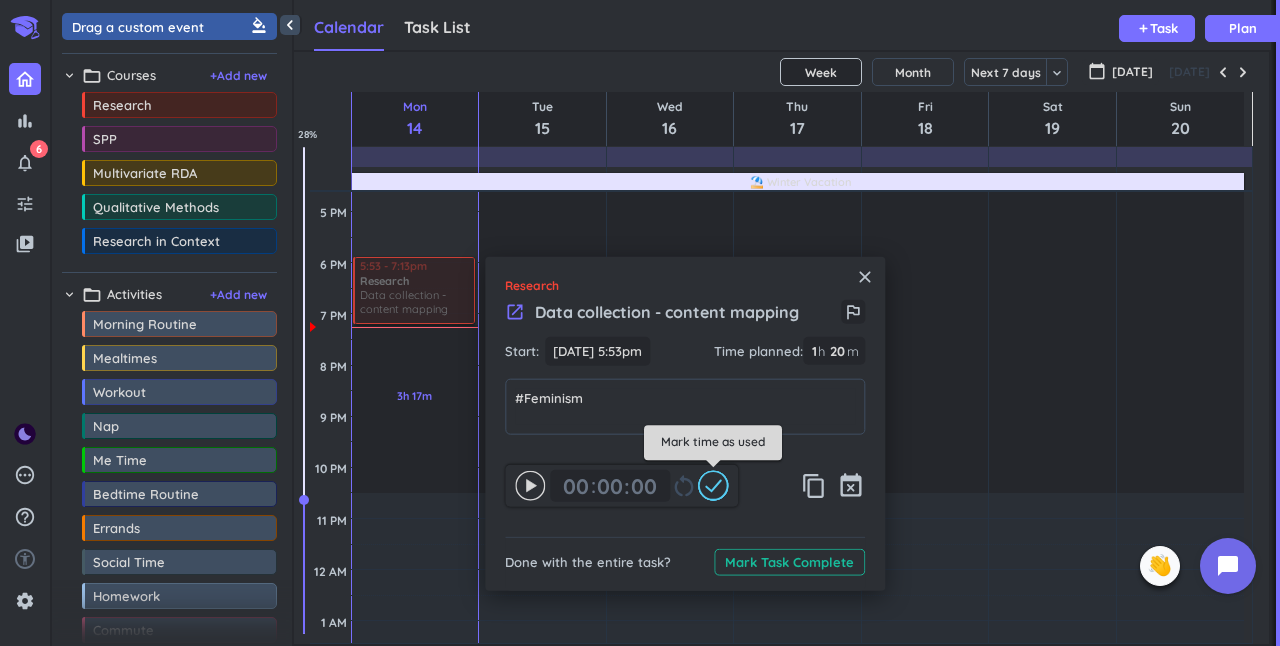 click 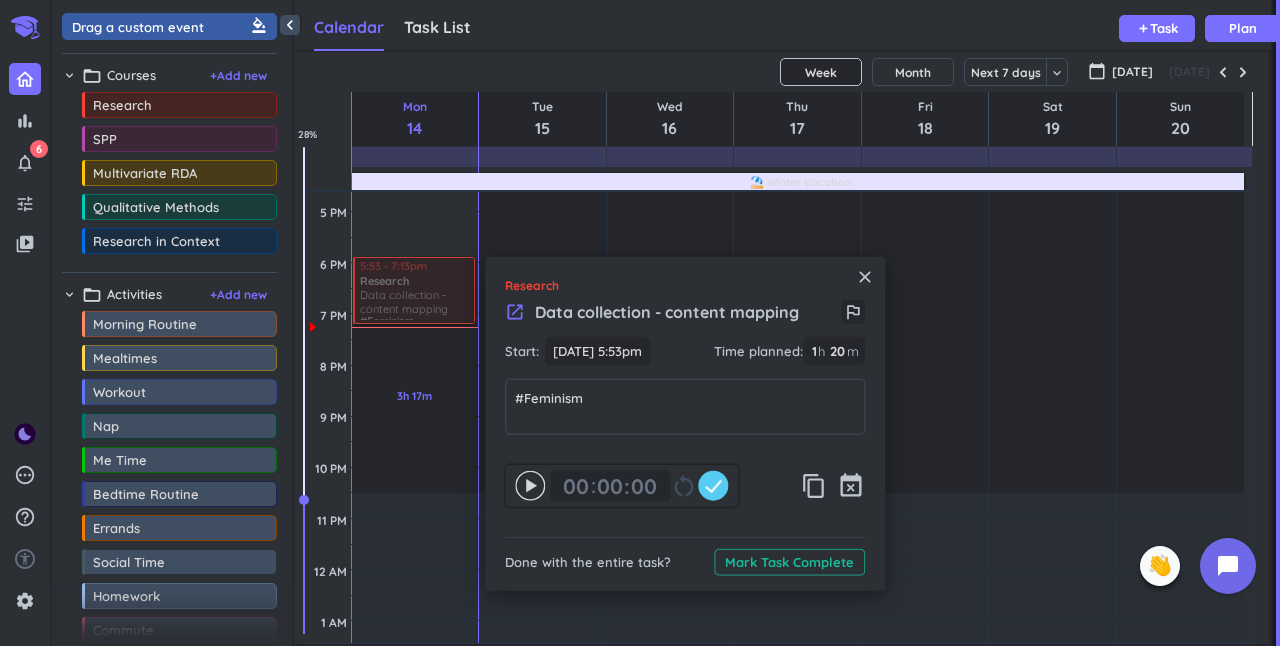 type on "01" 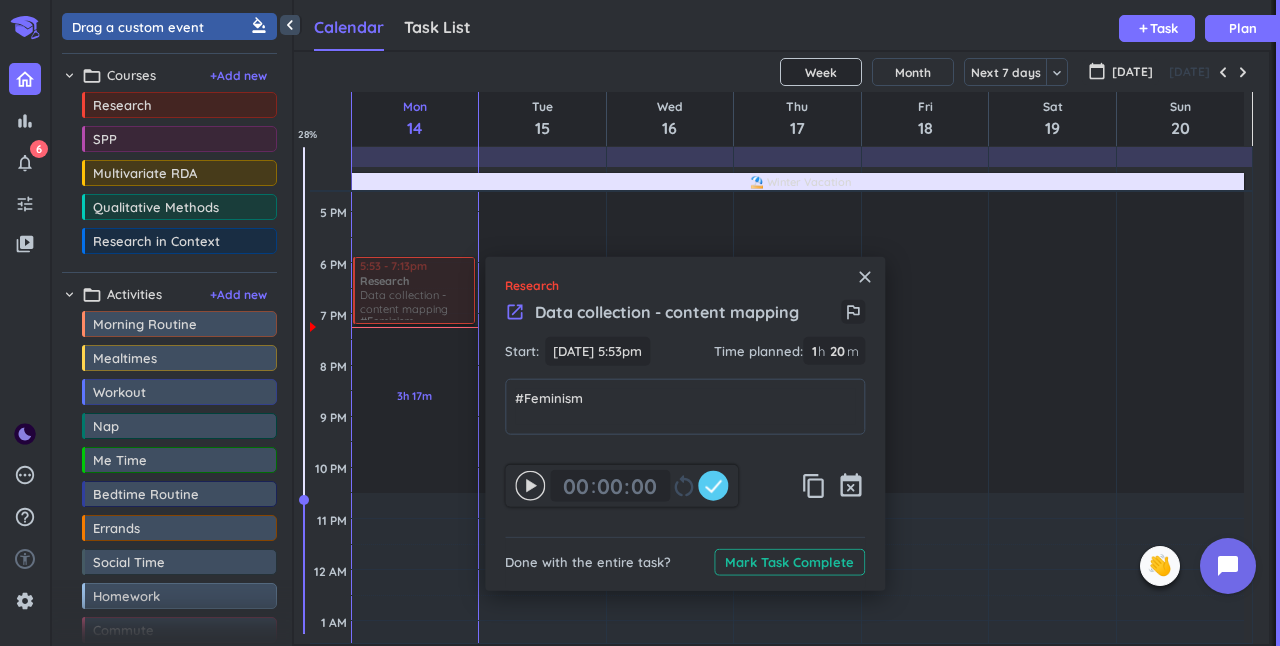 type on "20" 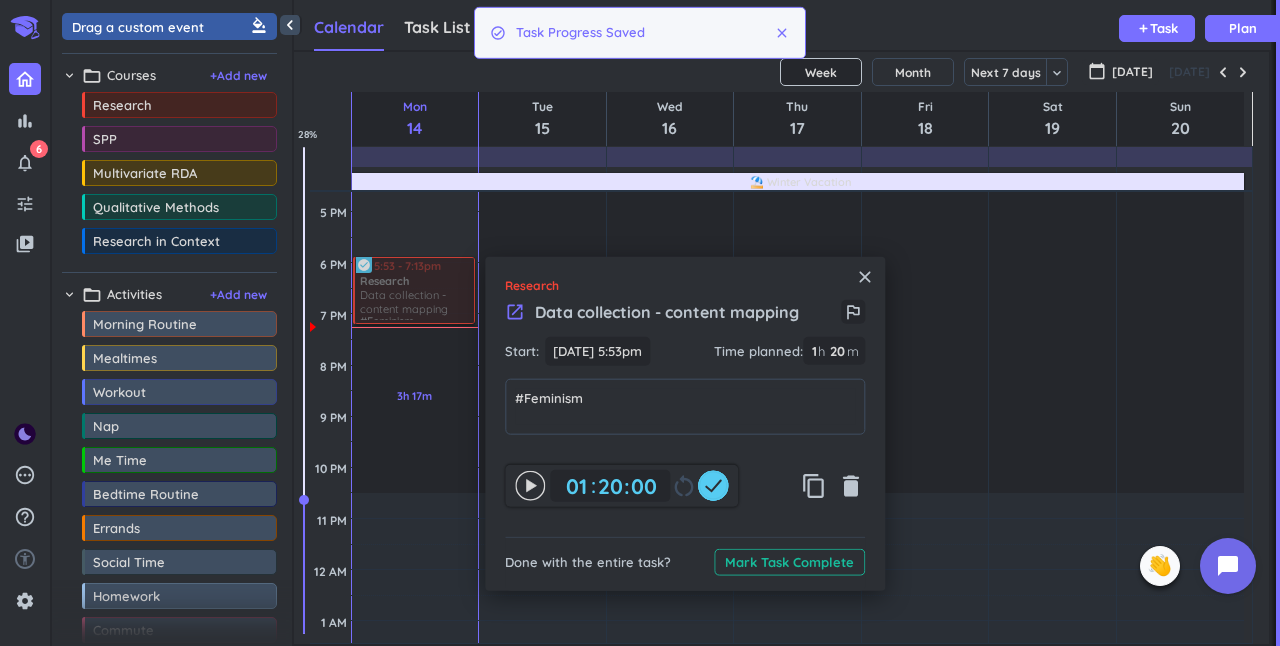 click on "close" at bounding box center (865, 277) 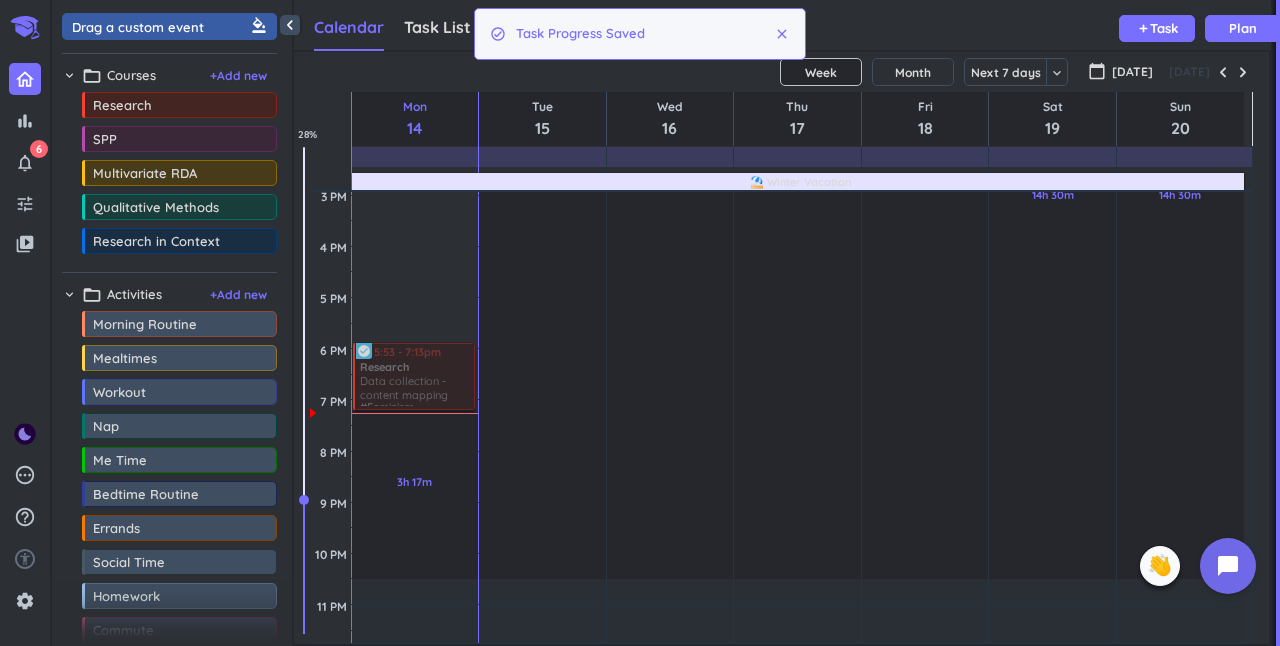 scroll, scrollTop: 512, scrollLeft: 0, axis: vertical 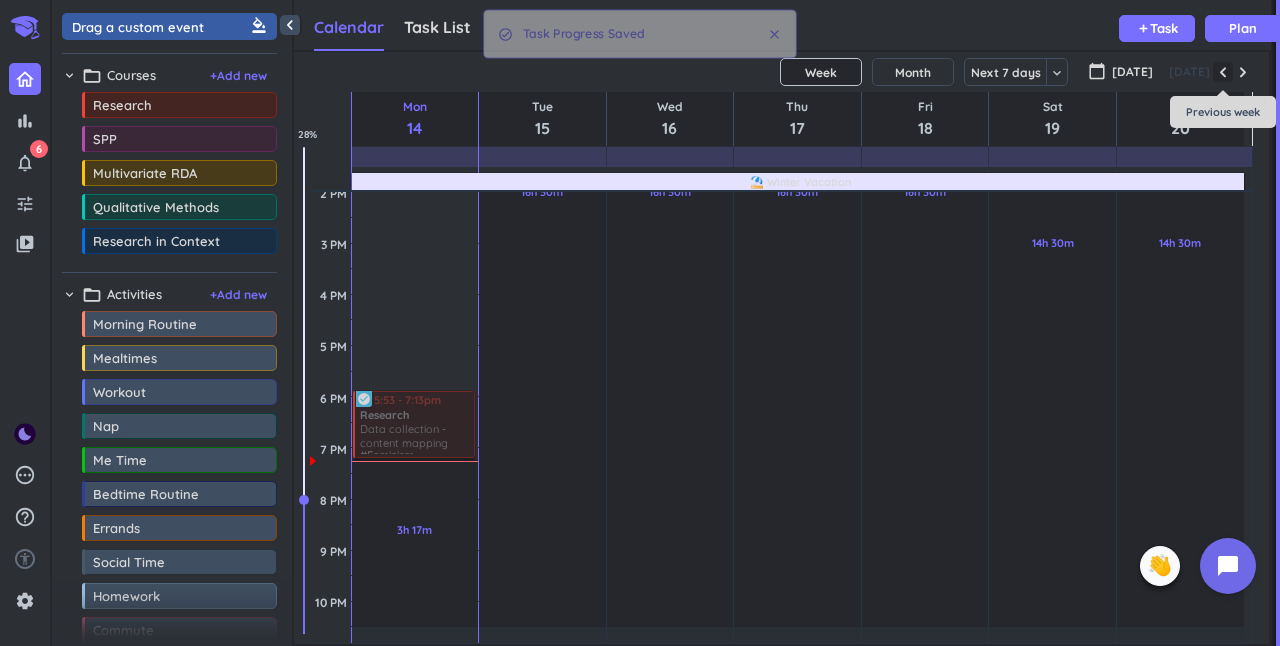 click at bounding box center (1223, 72) 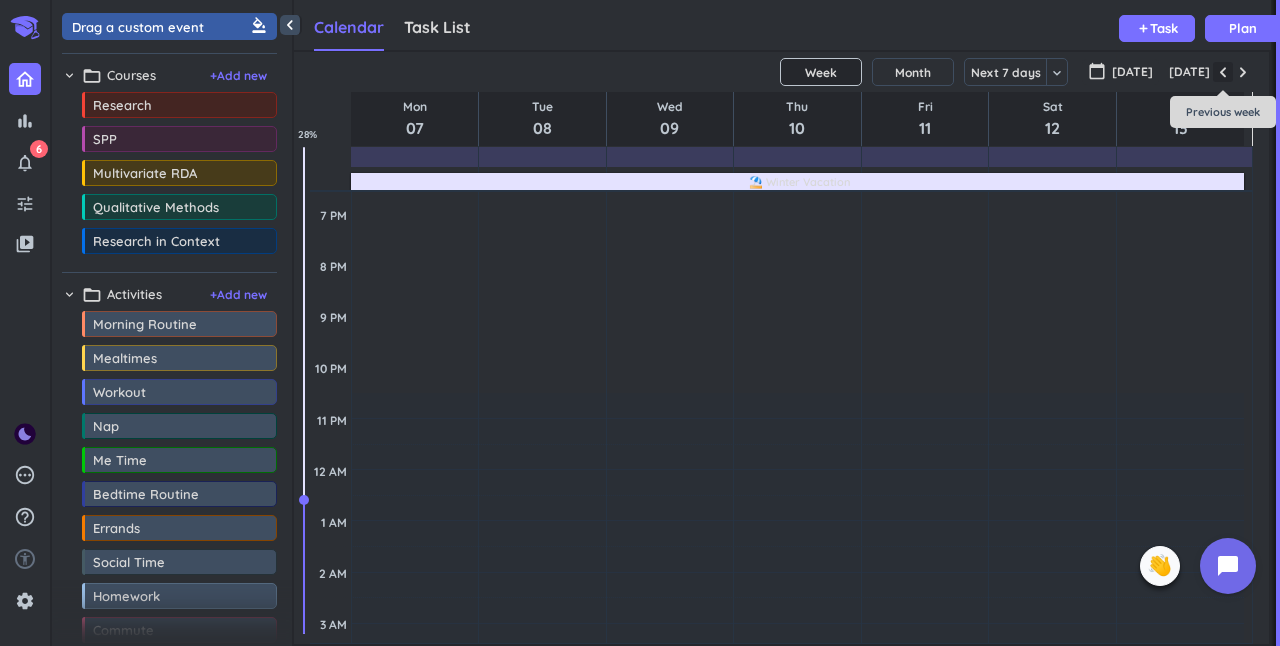 scroll, scrollTop: 777, scrollLeft: 0, axis: vertical 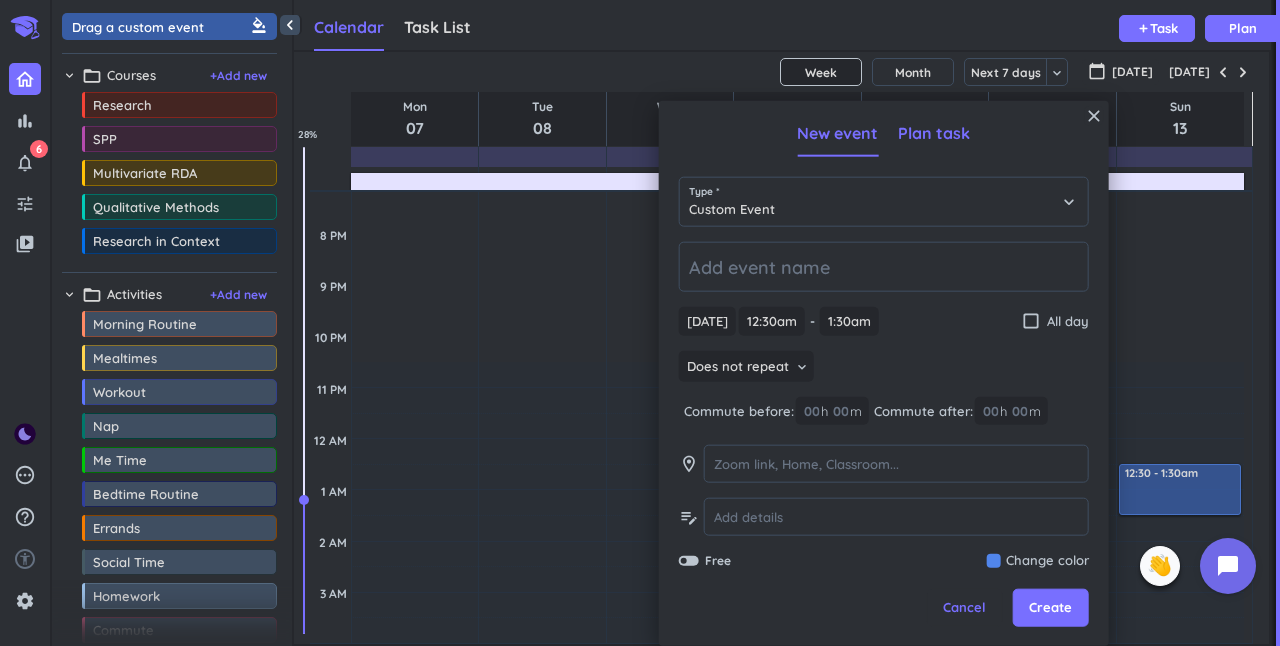 click on "Plan task" at bounding box center [934, 133] 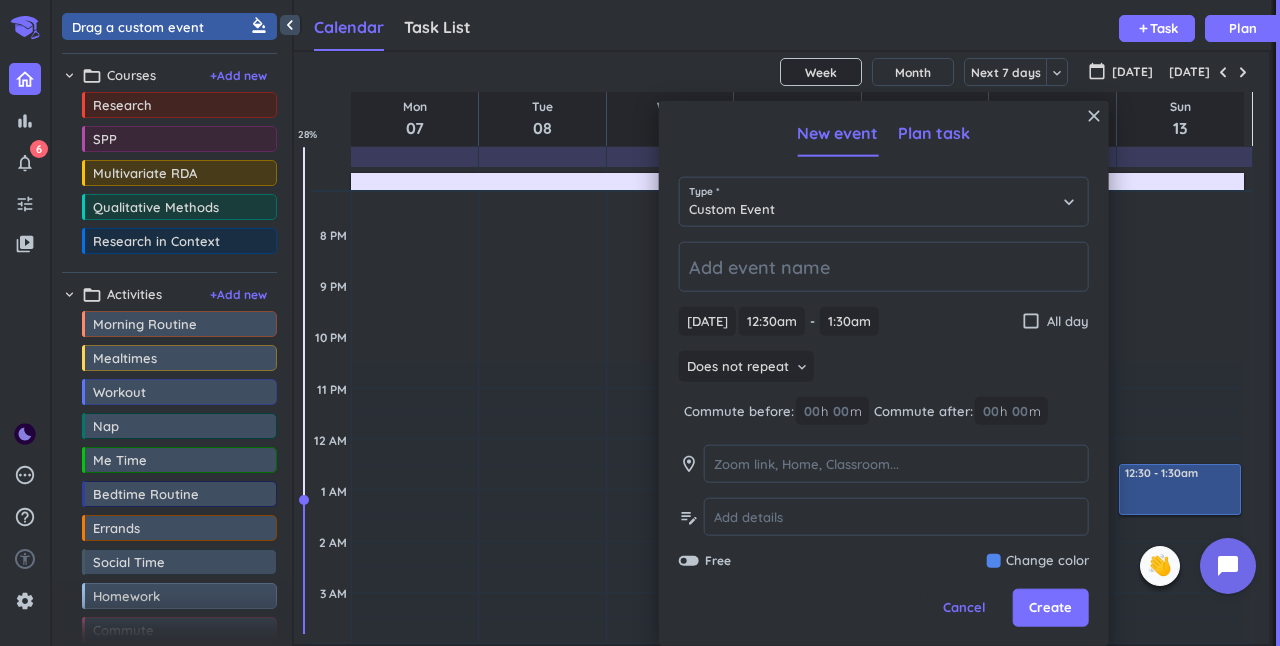type on "x" 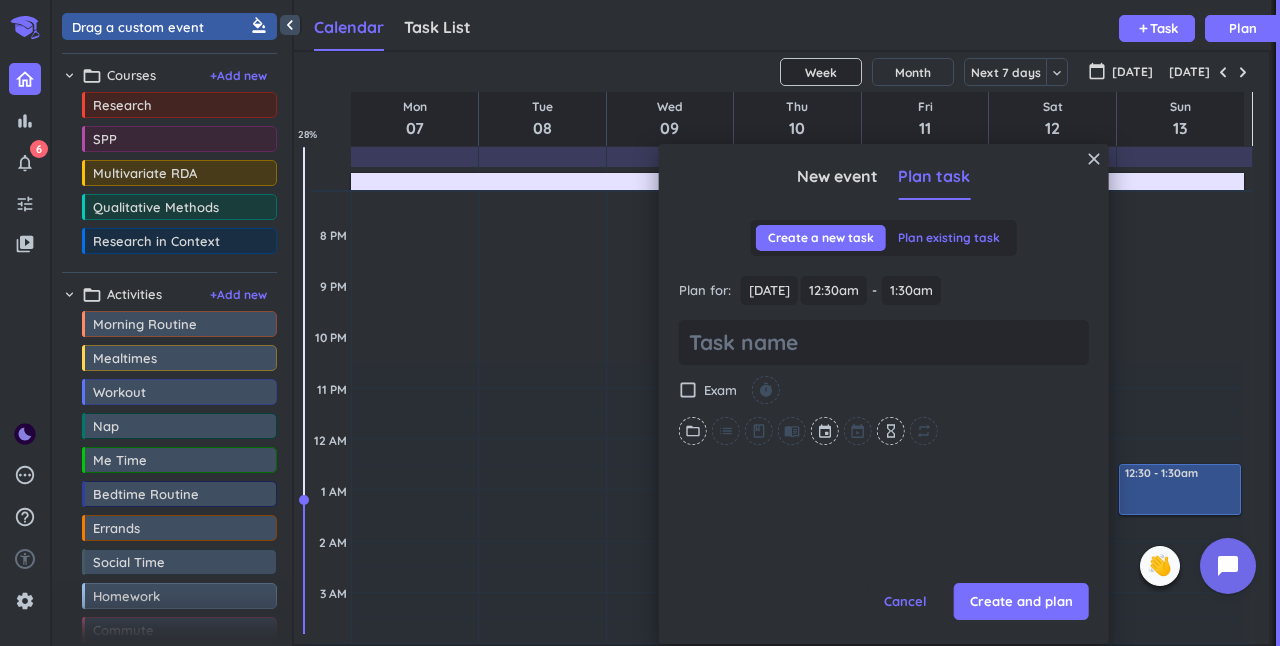click on "Plan existing task" at bounding box center (949, 238) 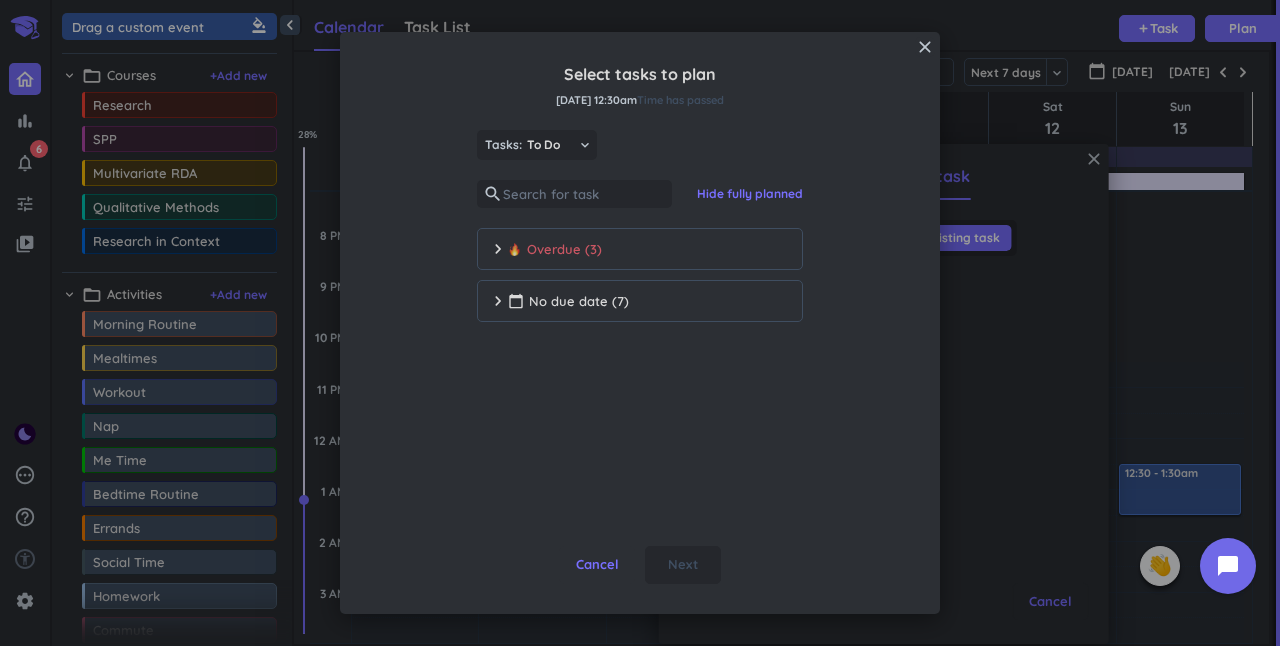 click on "Overdue (3)" at bounding box center [555, 250] 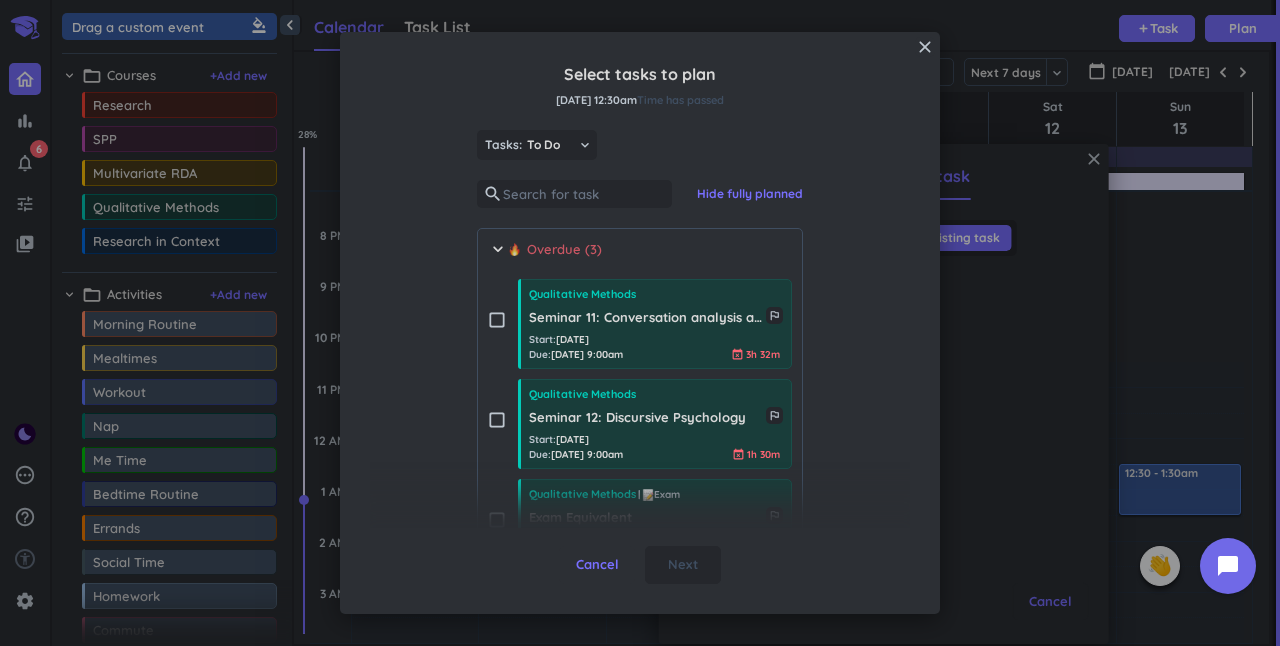 click on "Overdue (3)" at bounding box center (555, 250) 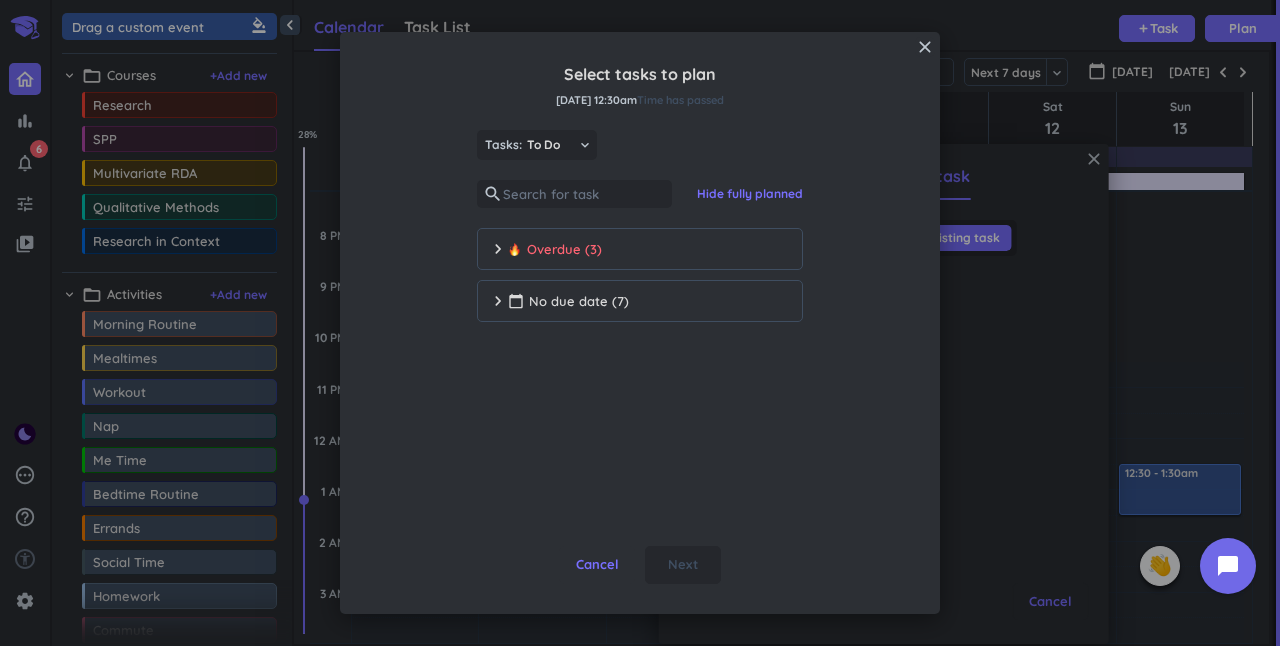 click on "chevron_right calendar_today No due date (7)" at bounding box center (640, 301) 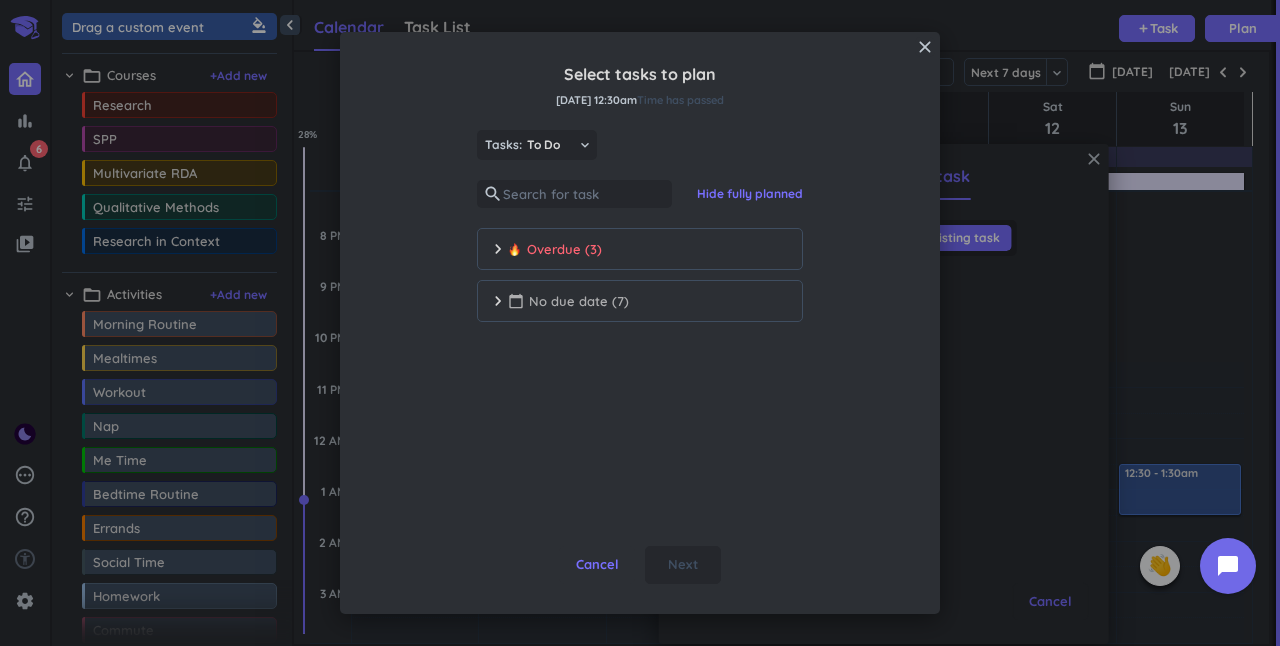 click on "calendar_today No due date (7)" at bounding box center (568, 302) 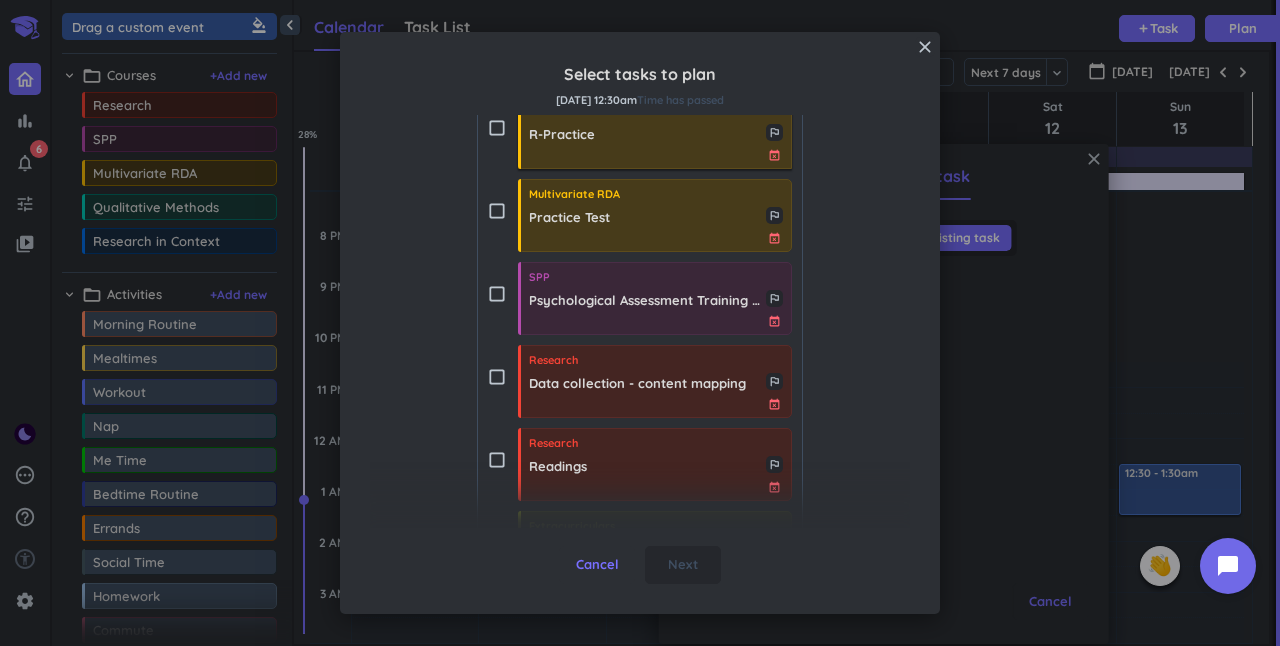 scroll, scrollTop: 350, scrollLeft: 0, axis: vertical 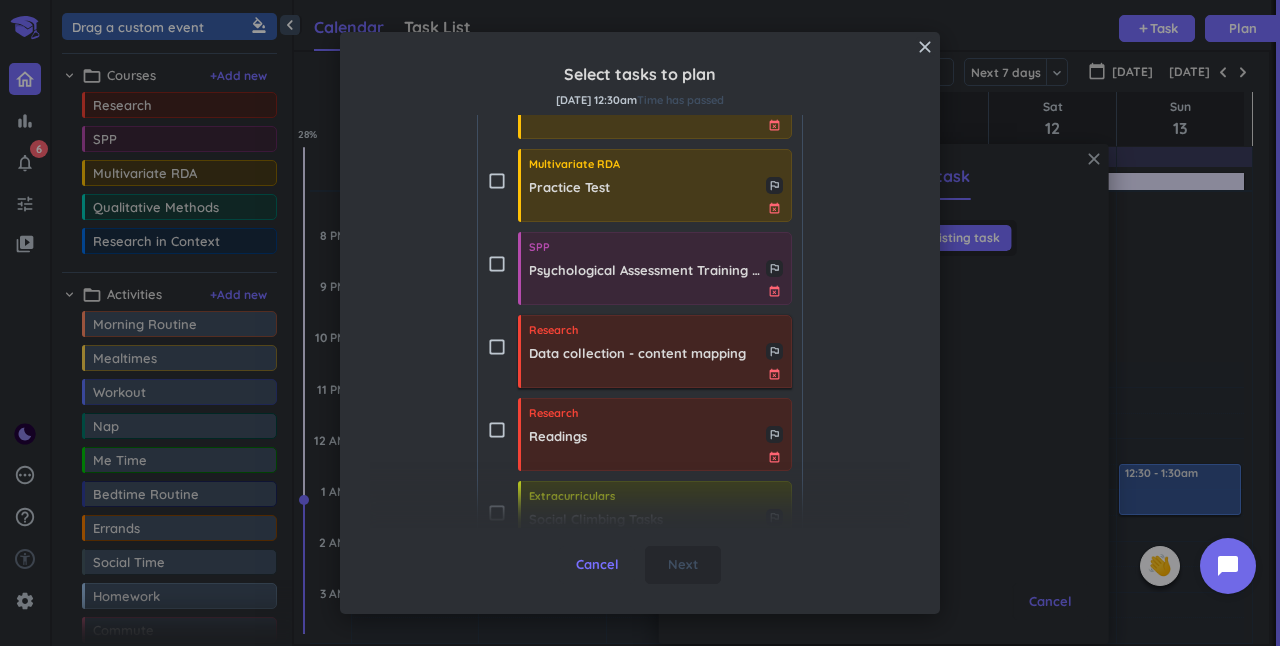 click on "Data collection - content mapping" at bounding box center [647, 354] 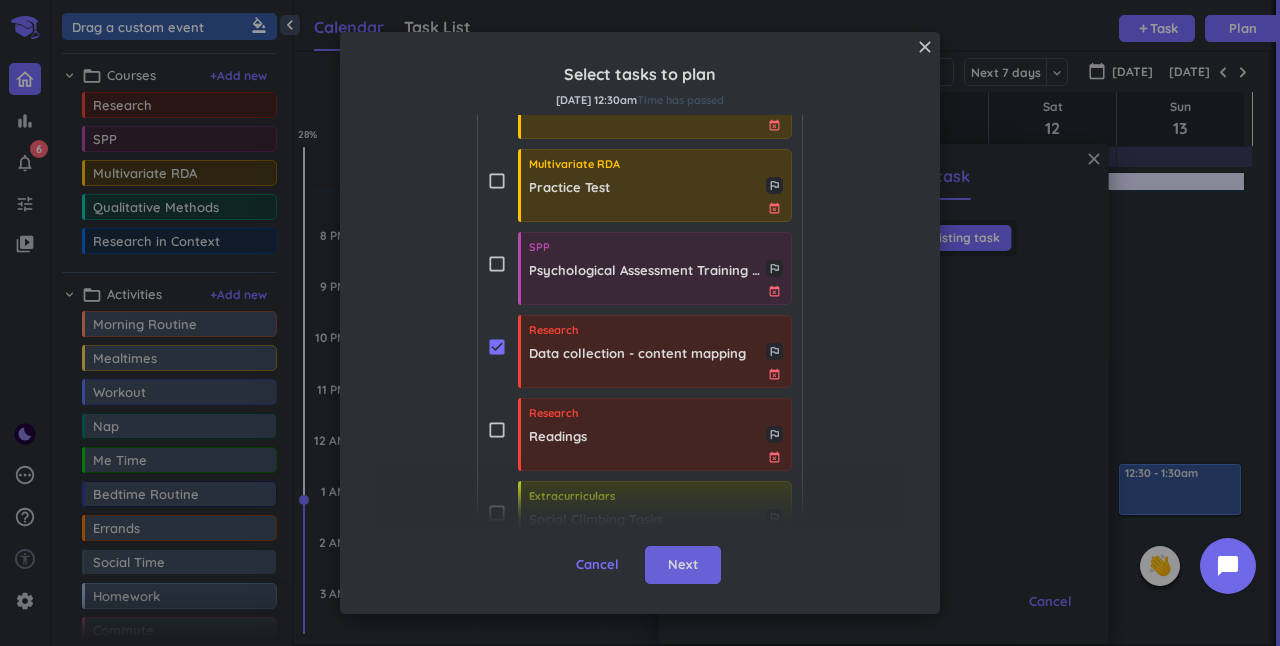click on "Next" at bounding box center (683, 565) 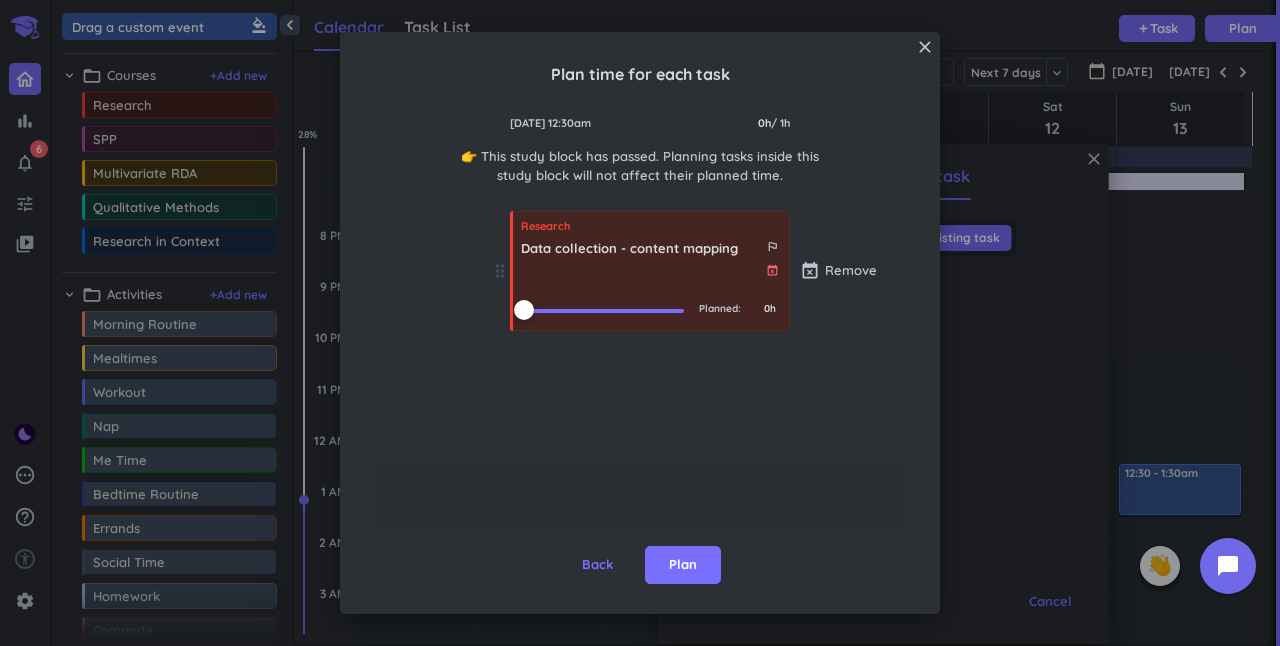 scroll, scrollTop: 0, scrollLeft: 0, axis: both 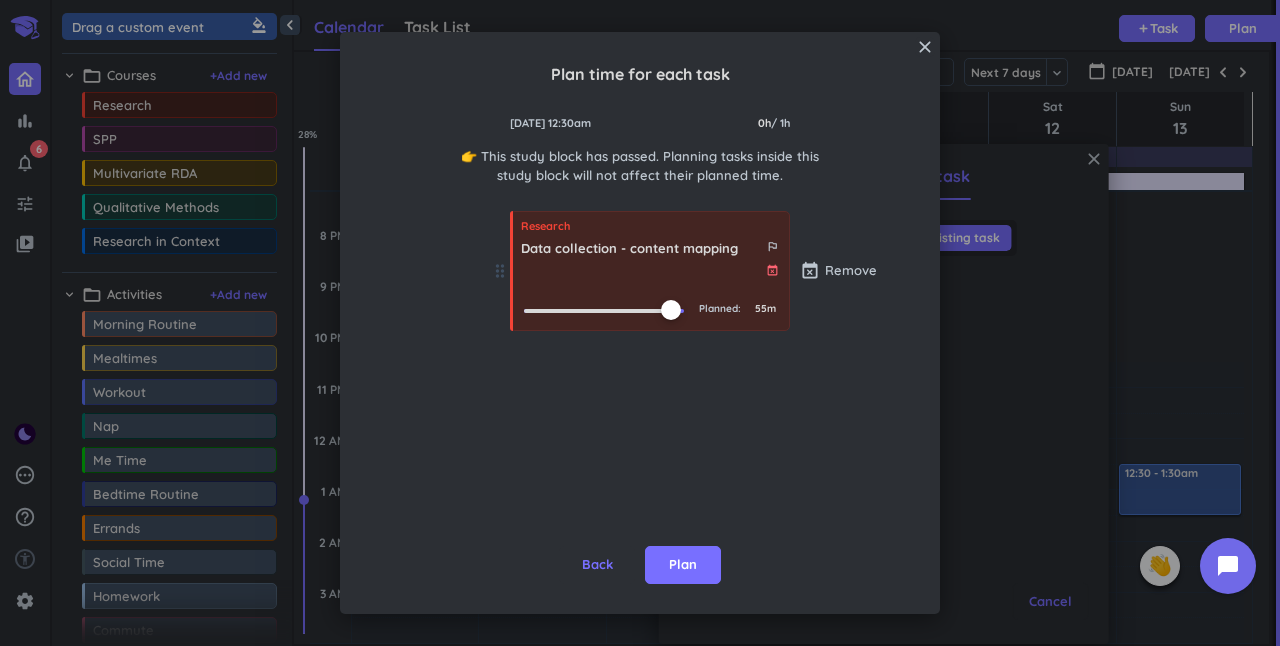 drag, startPoint x: 524, startPoint y: 307, endPoint x: 645, endPoint y: 431, distance: 173.25415 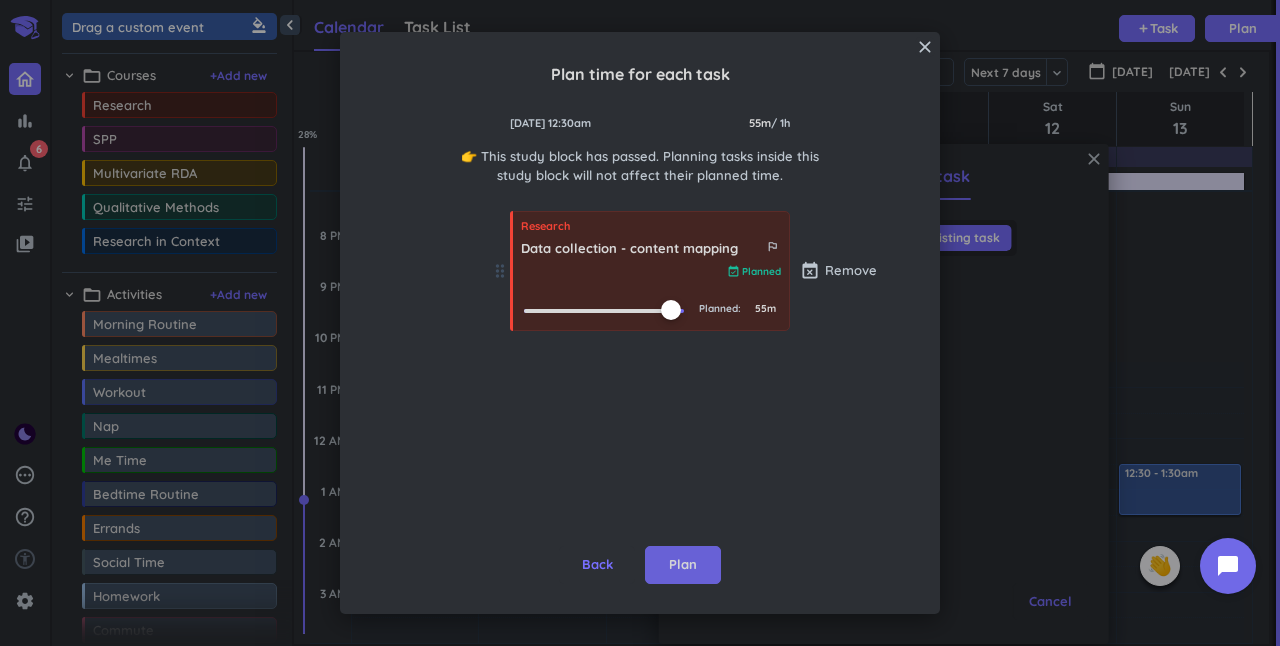 click on "Plan" at bounding box center (683, 565) 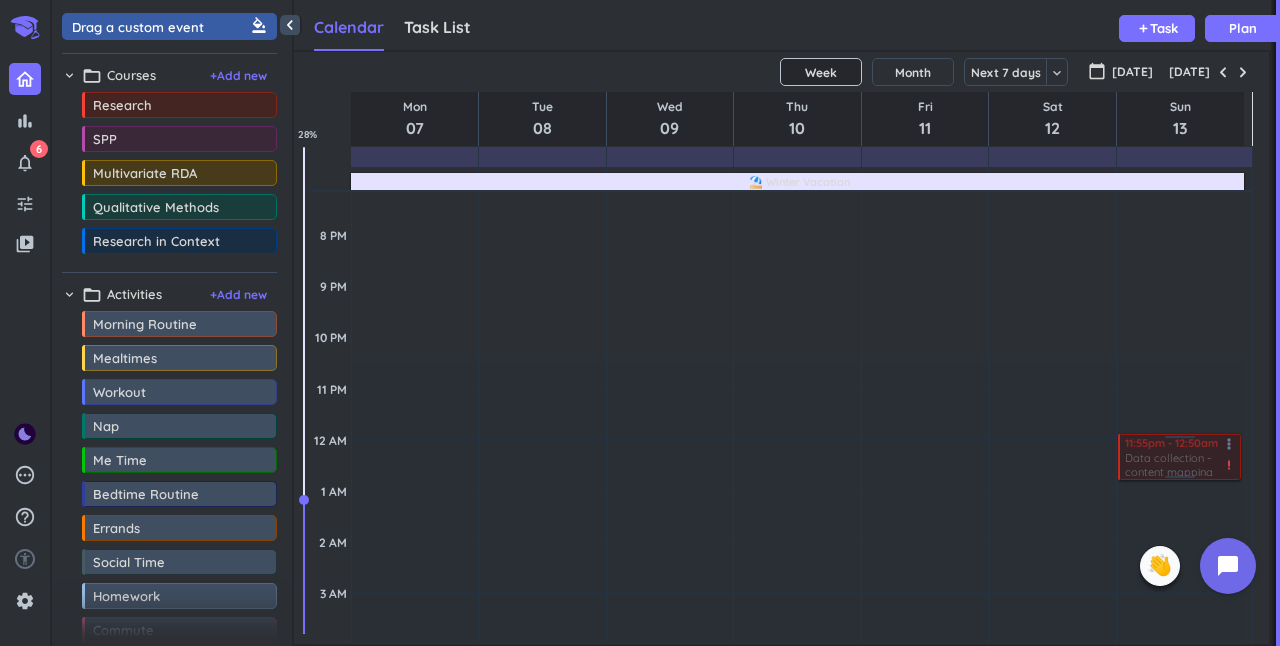 drag, startPoint x: 1151, startPoint y: 488, endPoint x: 1158, endPoint y: 468, distance: 21.189621 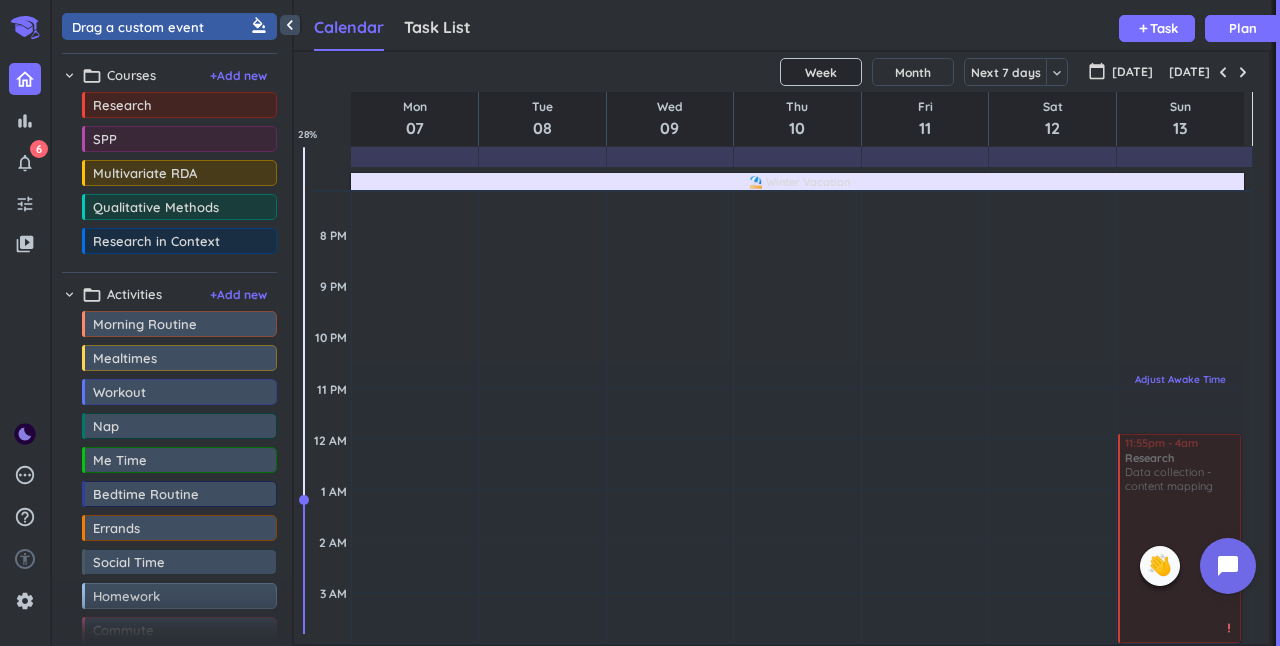 drag, startPoint x: 1179, startPoint y: 477, endPoint x: 1168, endPoint y: 642, distance: 165.36626 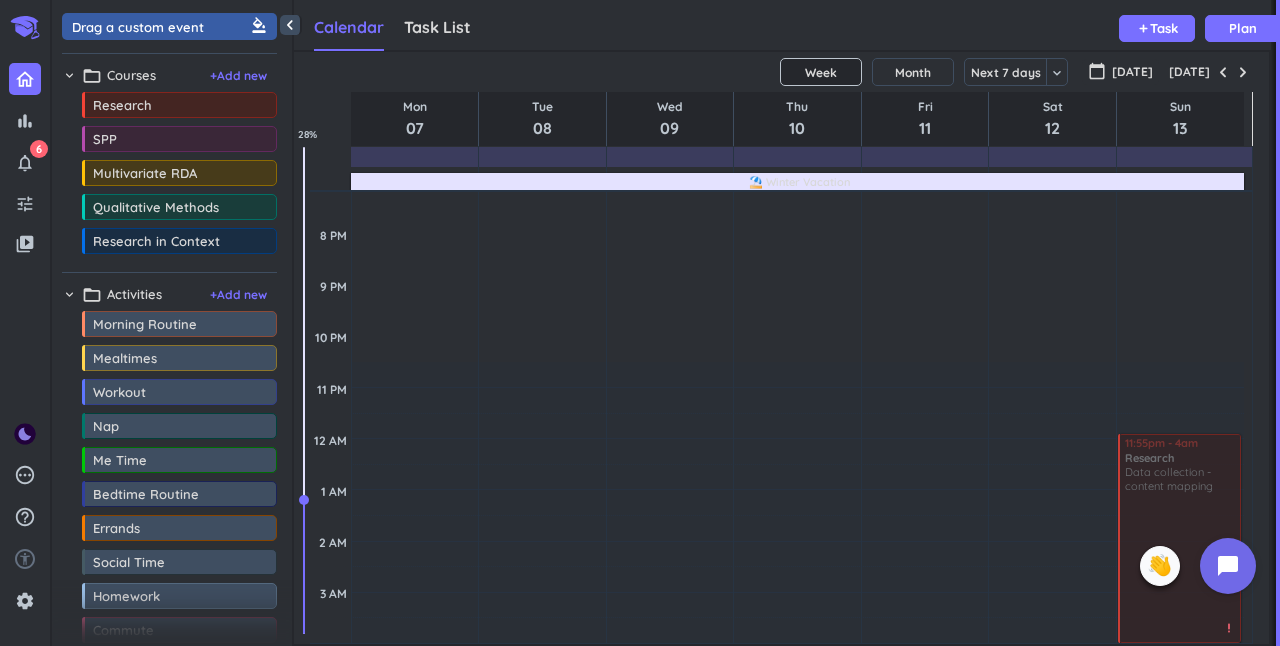 click at bounding box center [1178, 538] 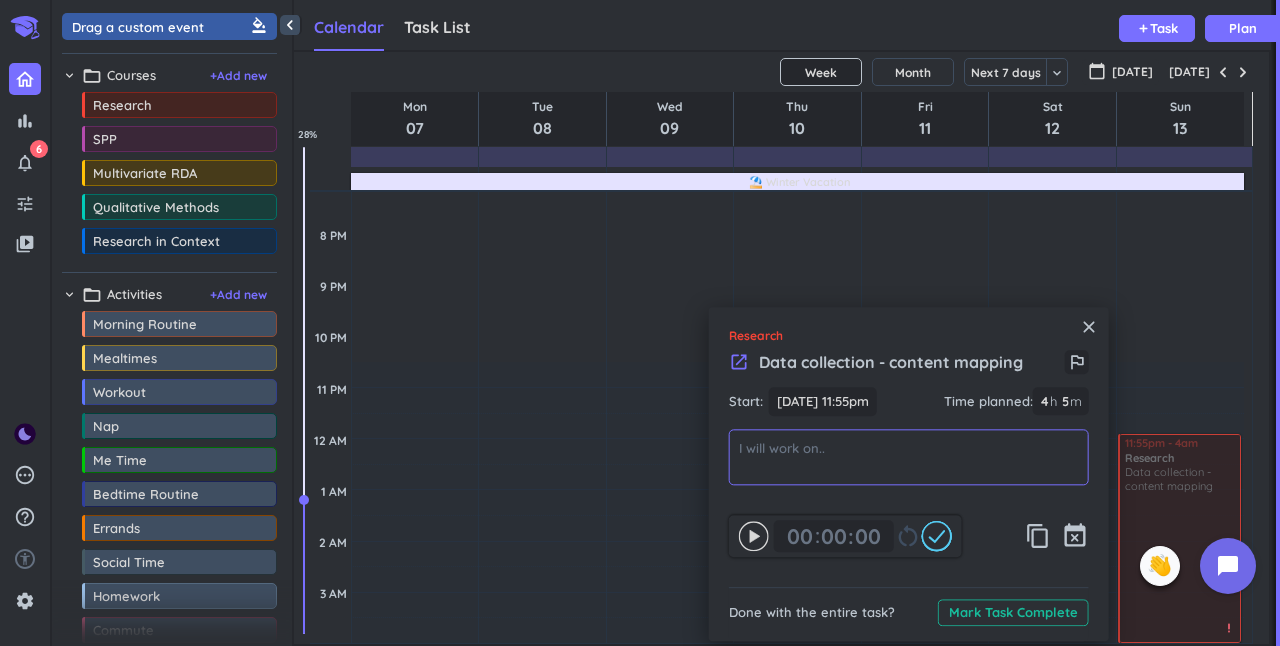 click at bounding box center [909, 457] 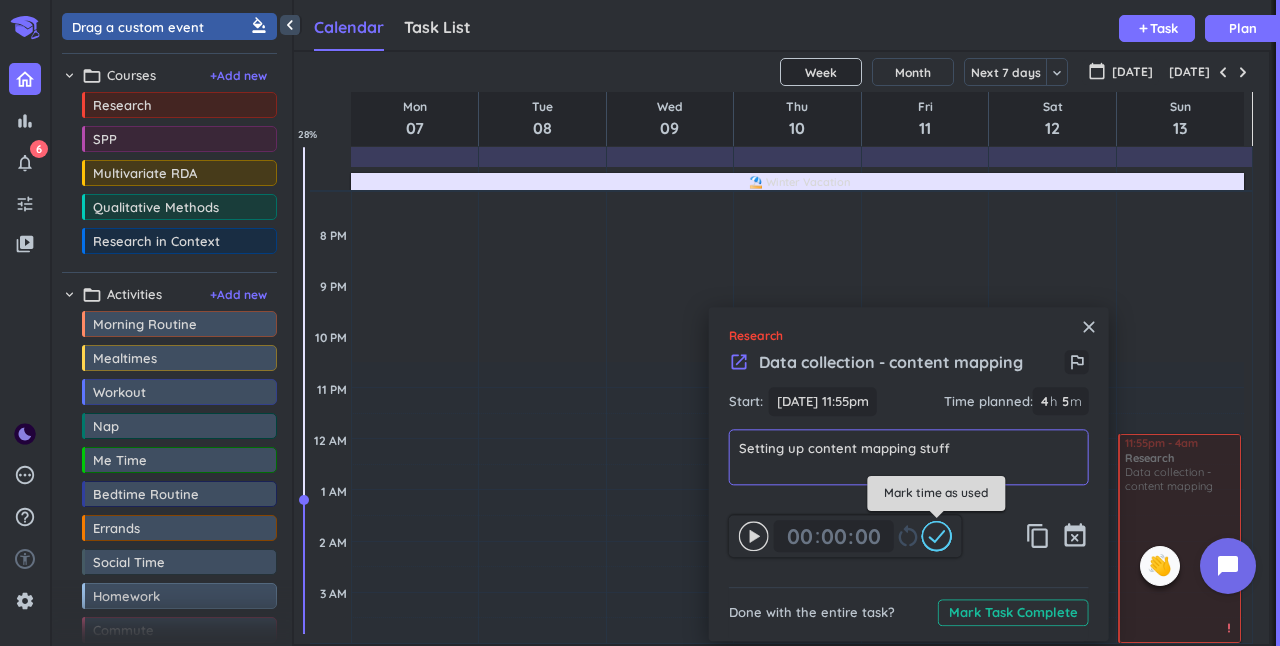 type on "Setting up content mapping stuff" 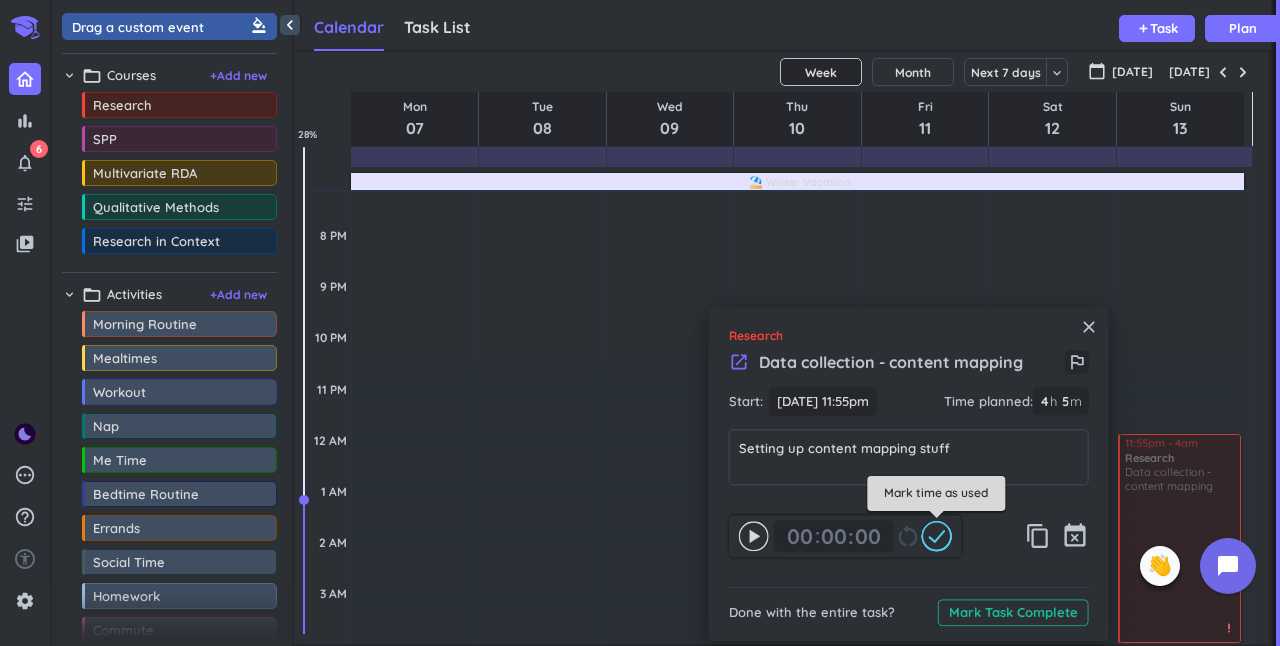 click 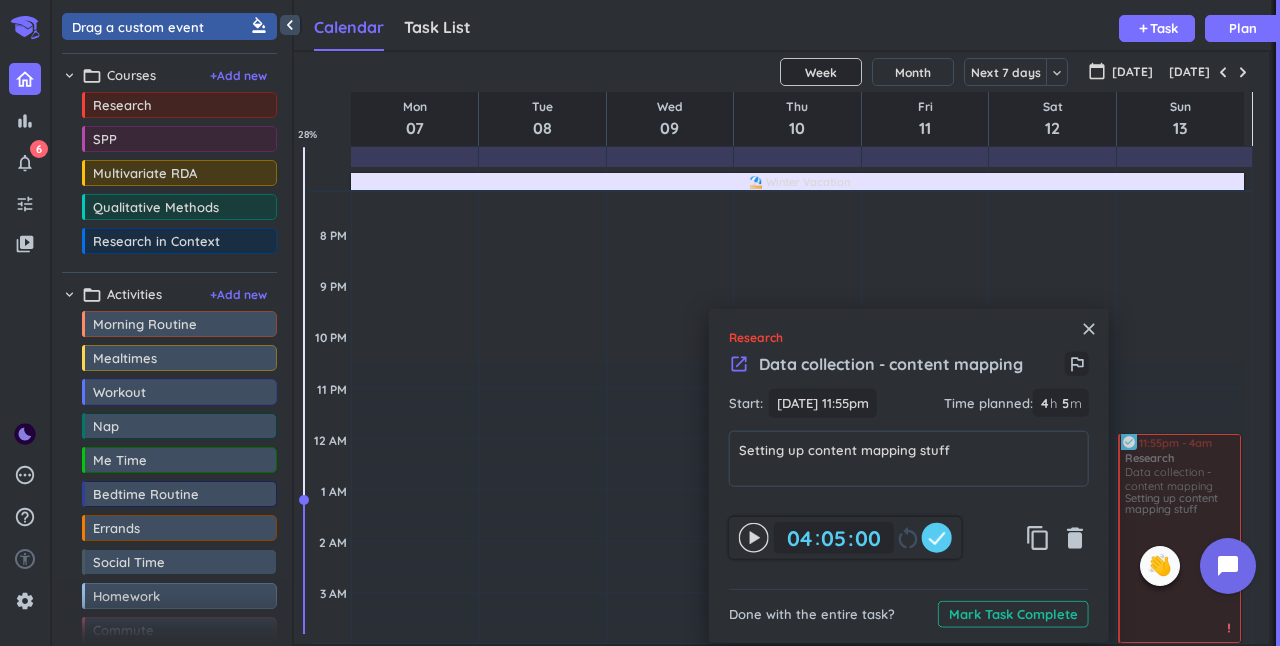 type on "04" 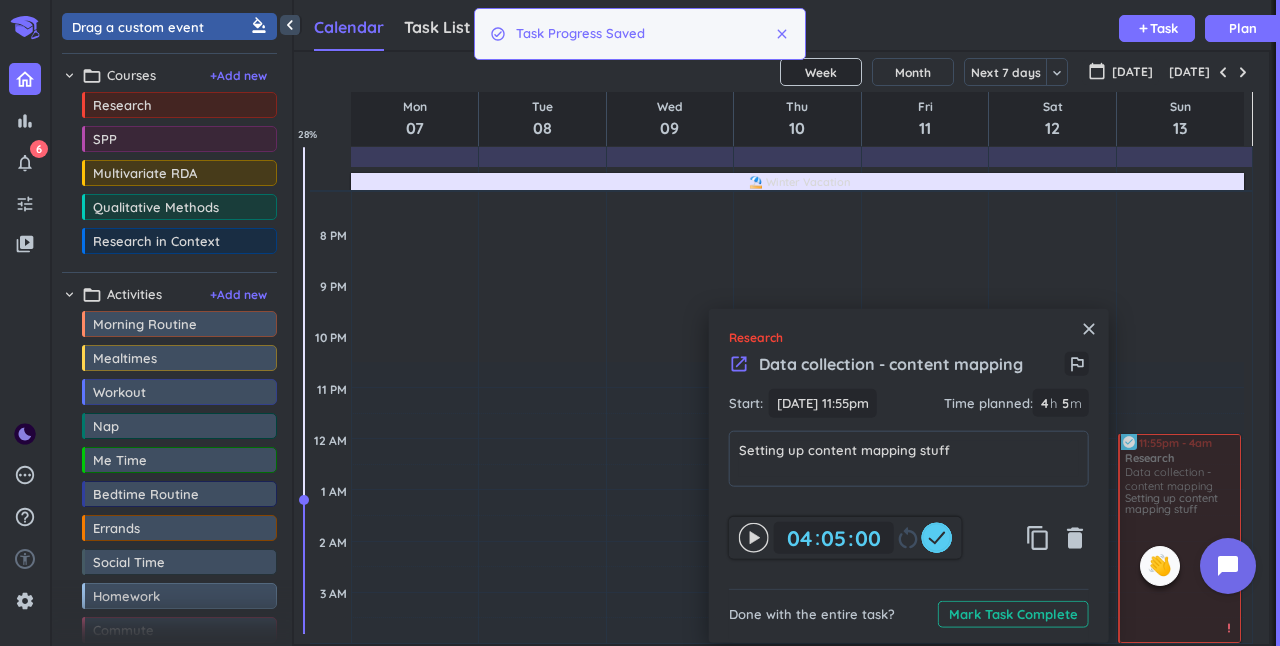 click on "close" at bounding box center [1089, 329] 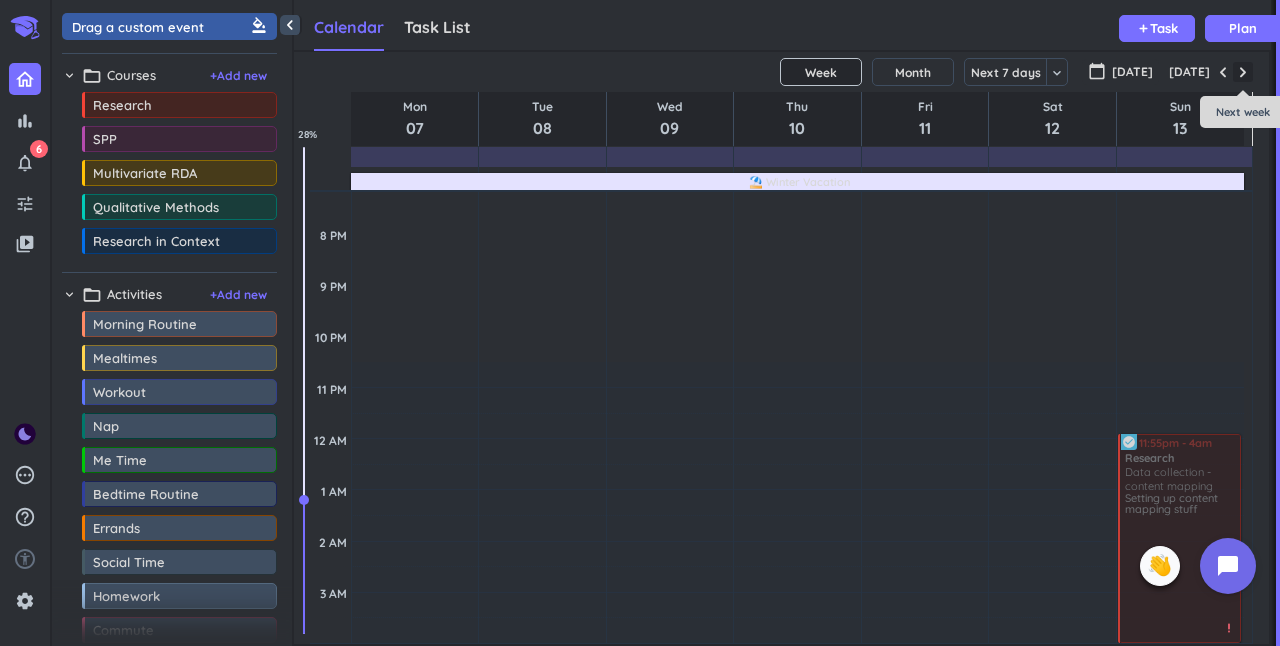 click at bounding box center (1243, 72) 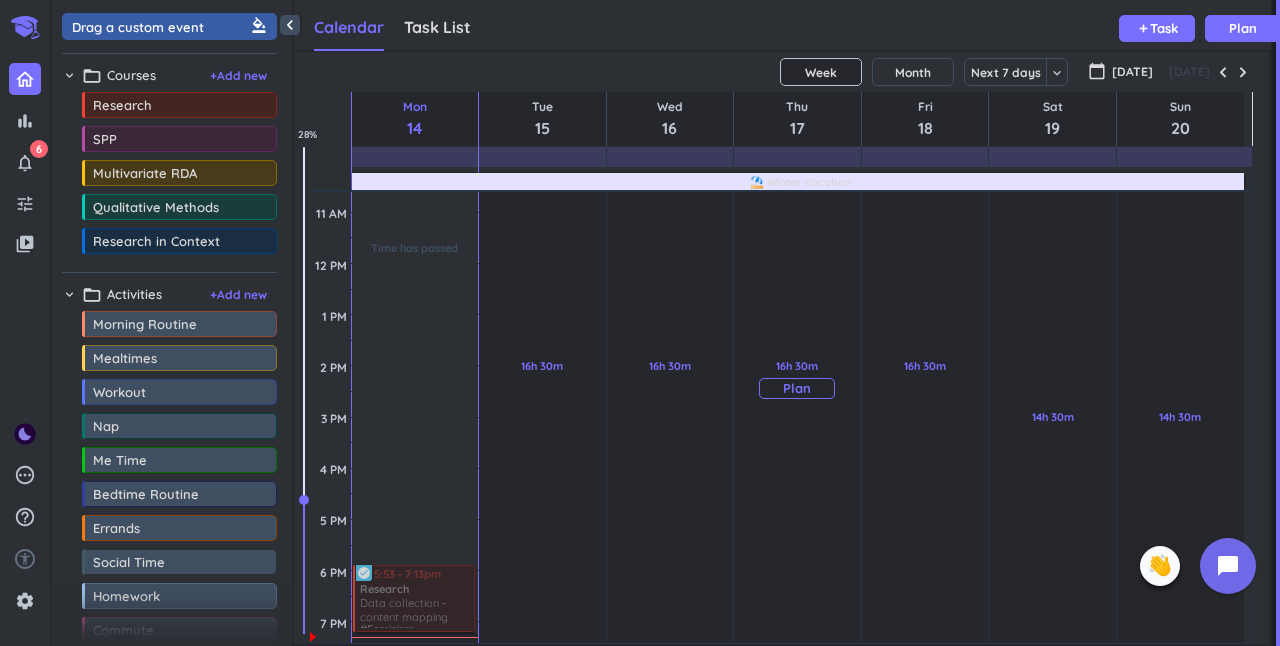 scroll, scrollTop: 297, scrollLeft: 0, axis: vertical 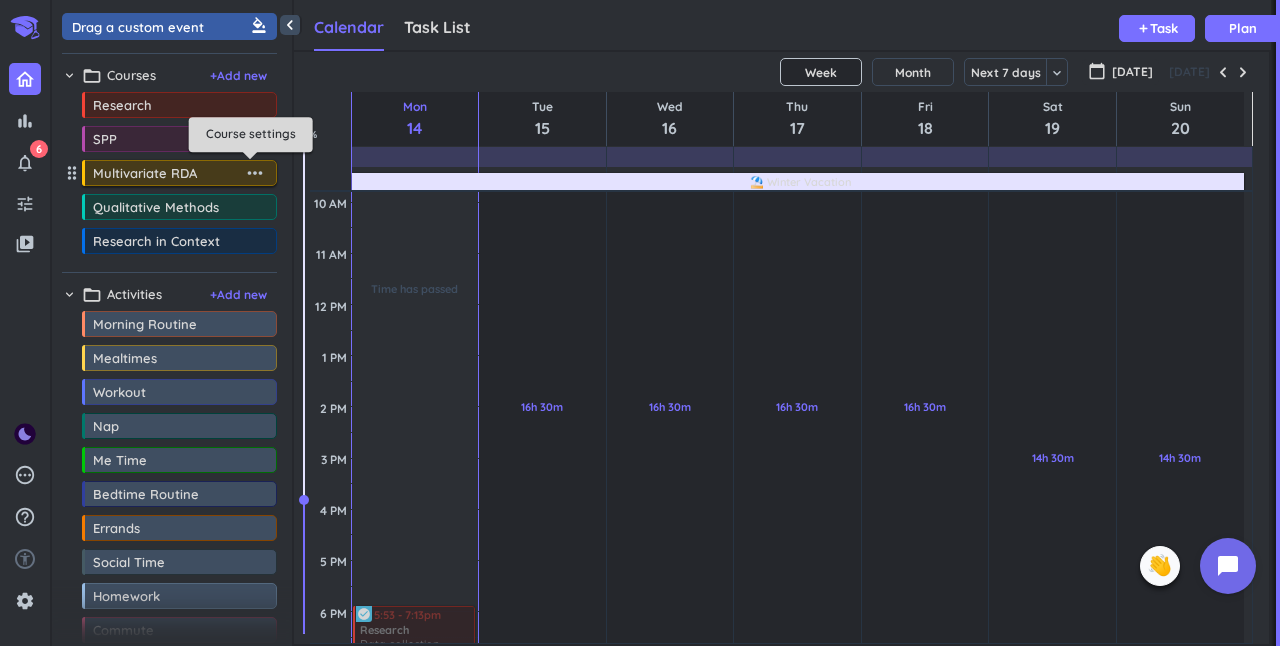 click on "more_horiz" at bounding box center [255, 173] 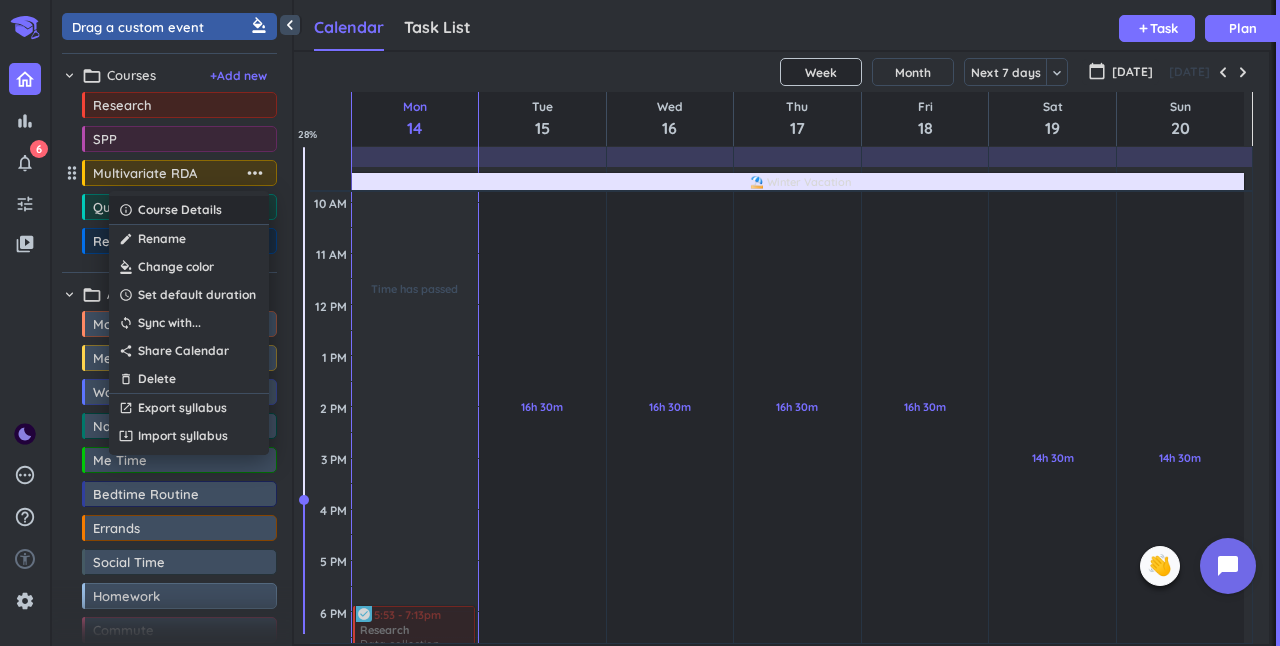 click on "info_outline Course Details" at bounding box center [189, 210] 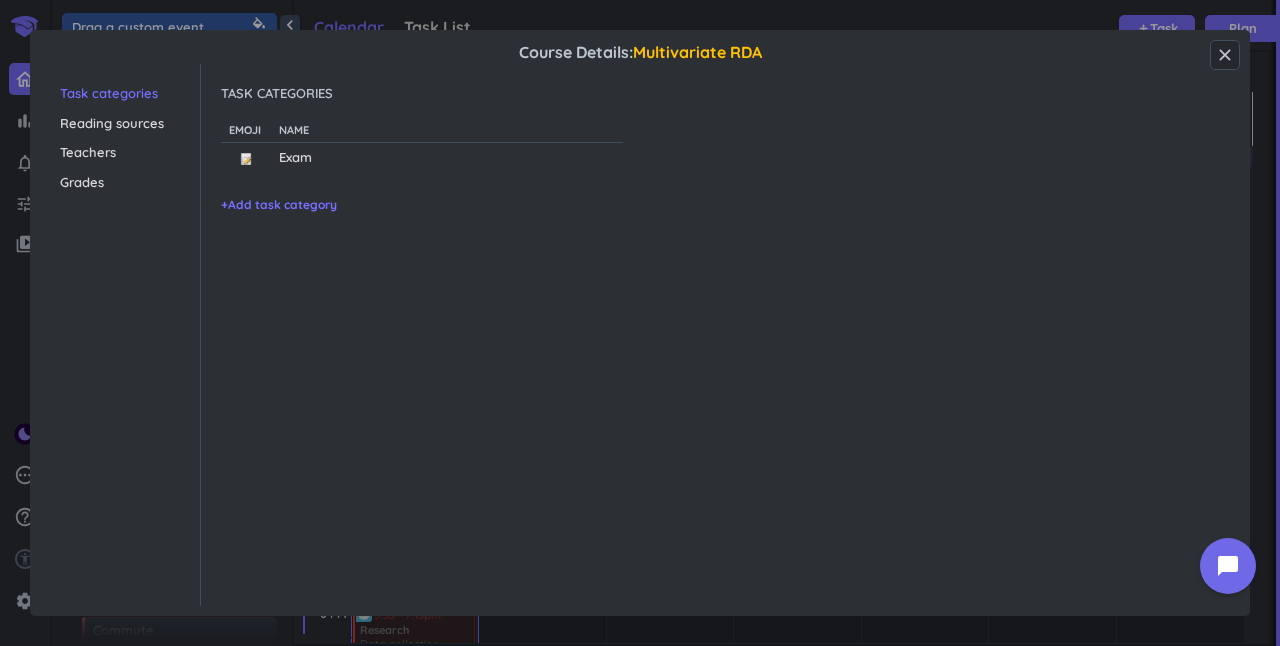 click on "Grades" at bounding box center [130, 183] 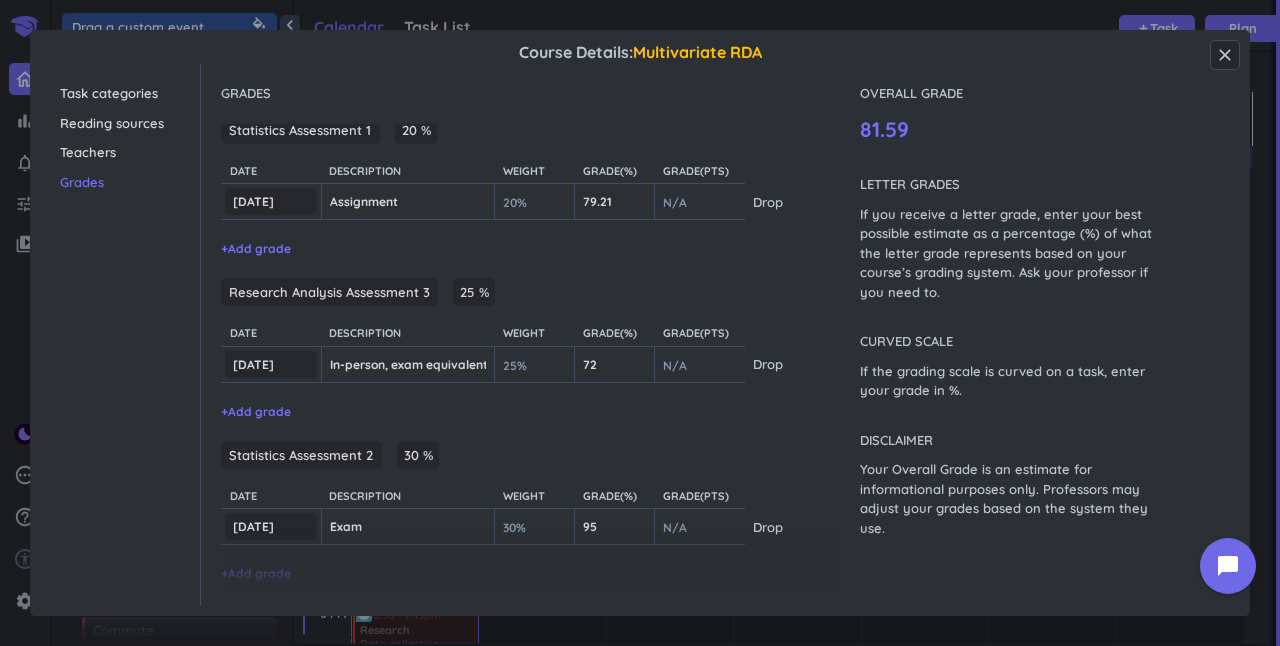 scroll, scrollTop: 413, scrollLeft: 0, axis: vertical 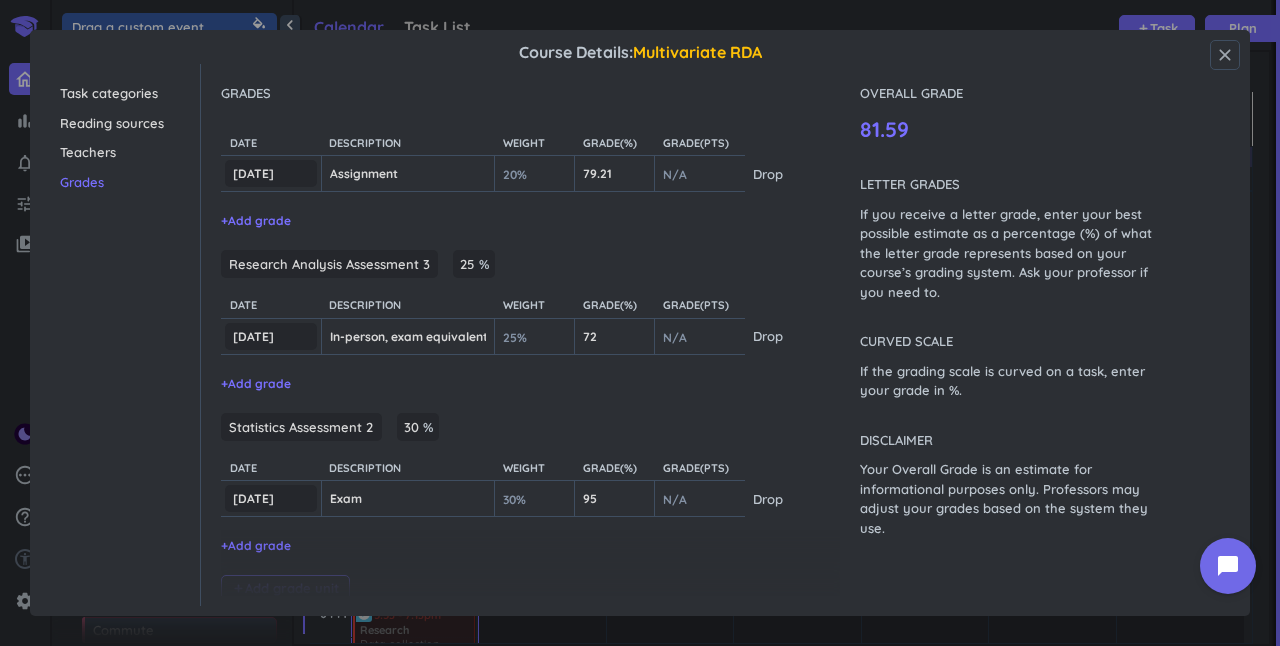 click on "close" at bounding box center [1225, 55] 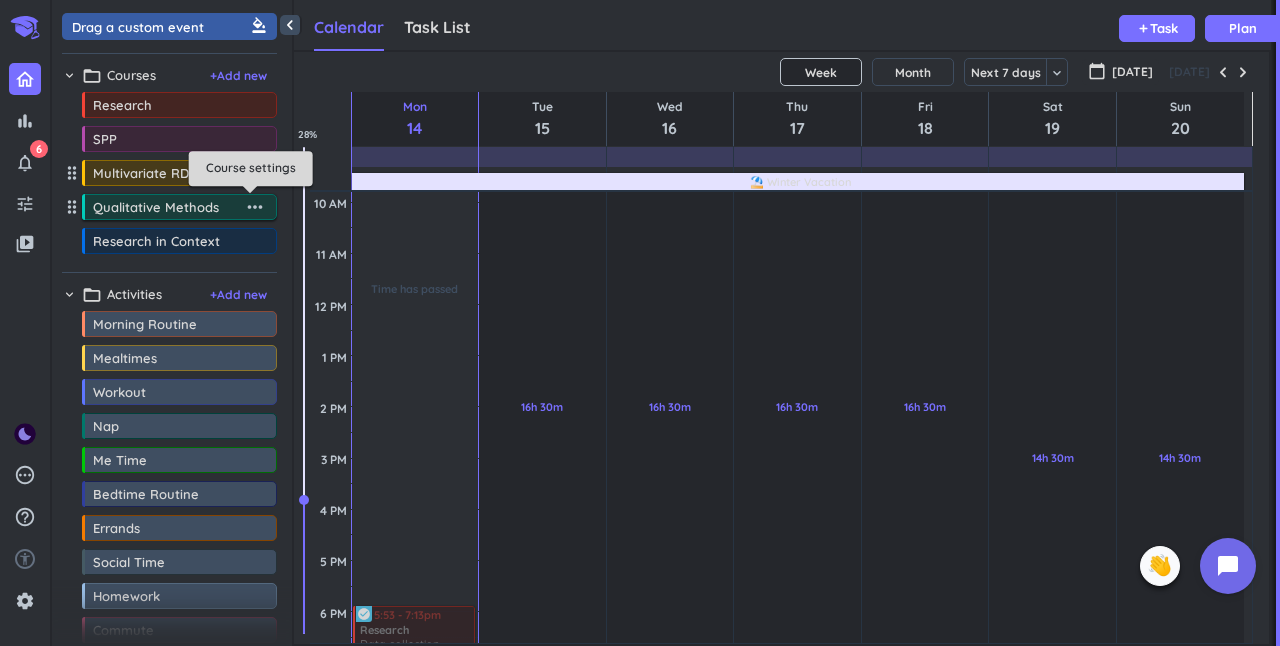 click on "more_horiz" at bounding box center [255, 207] 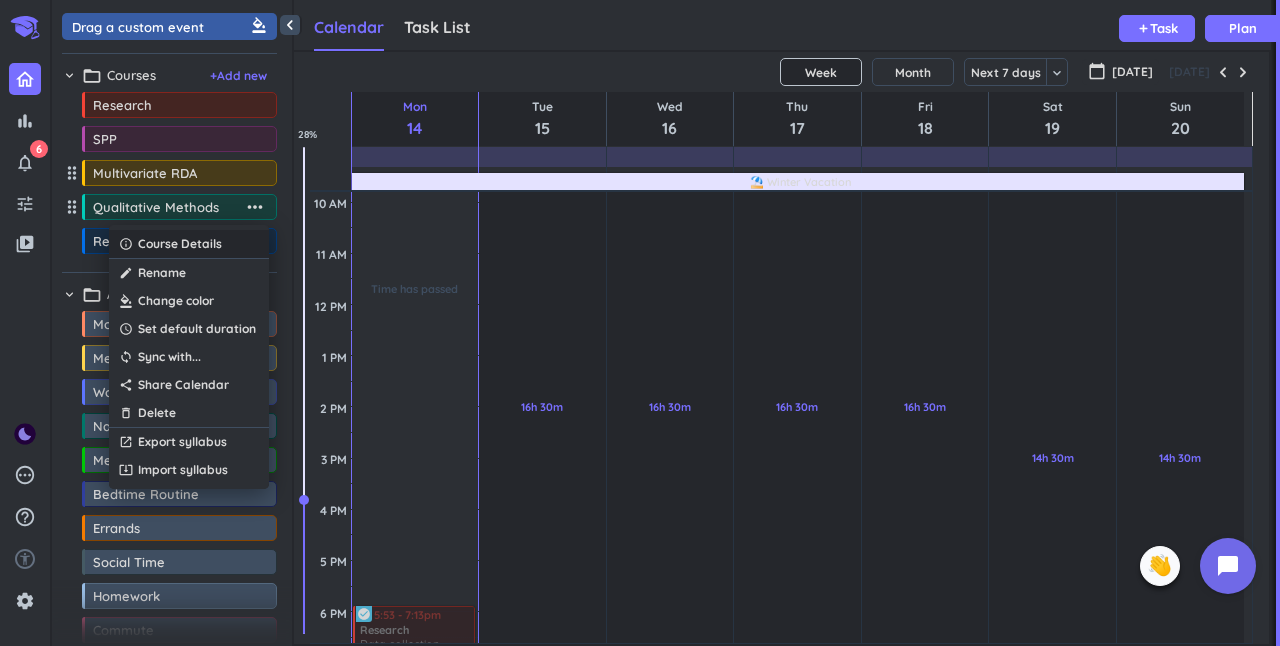 click on "info_outline Course Details" at bounding box center [189, 244] 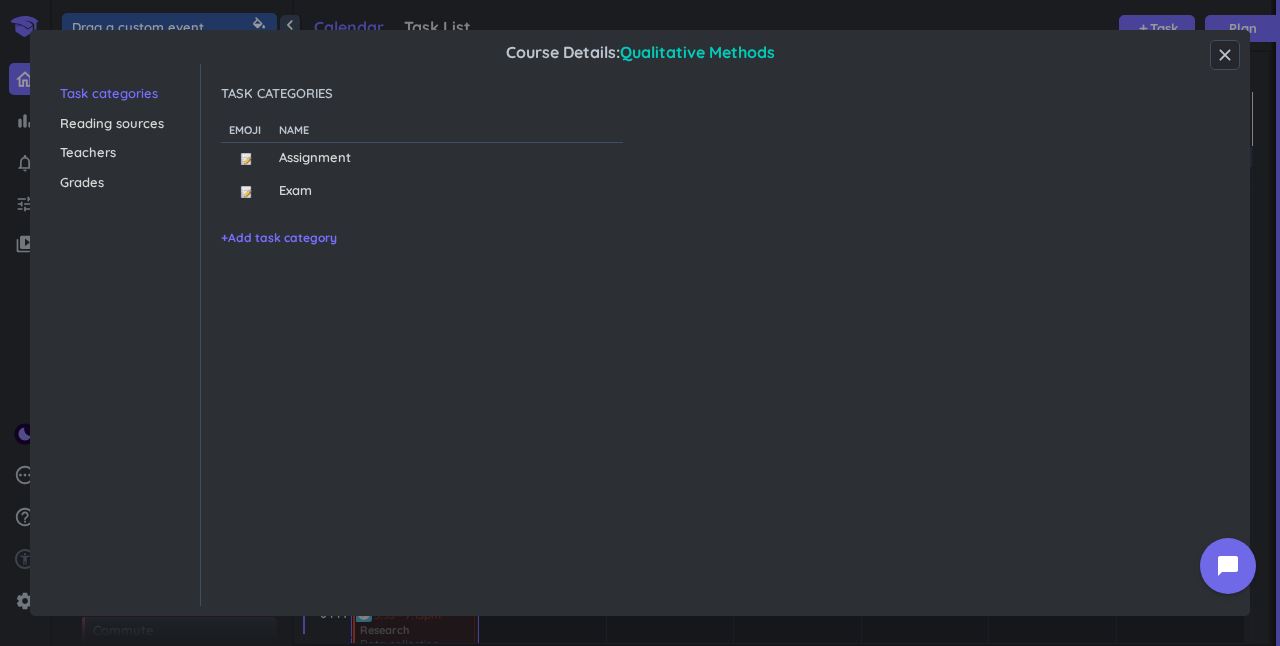click on "Grades" at bounding box center [130, 183] 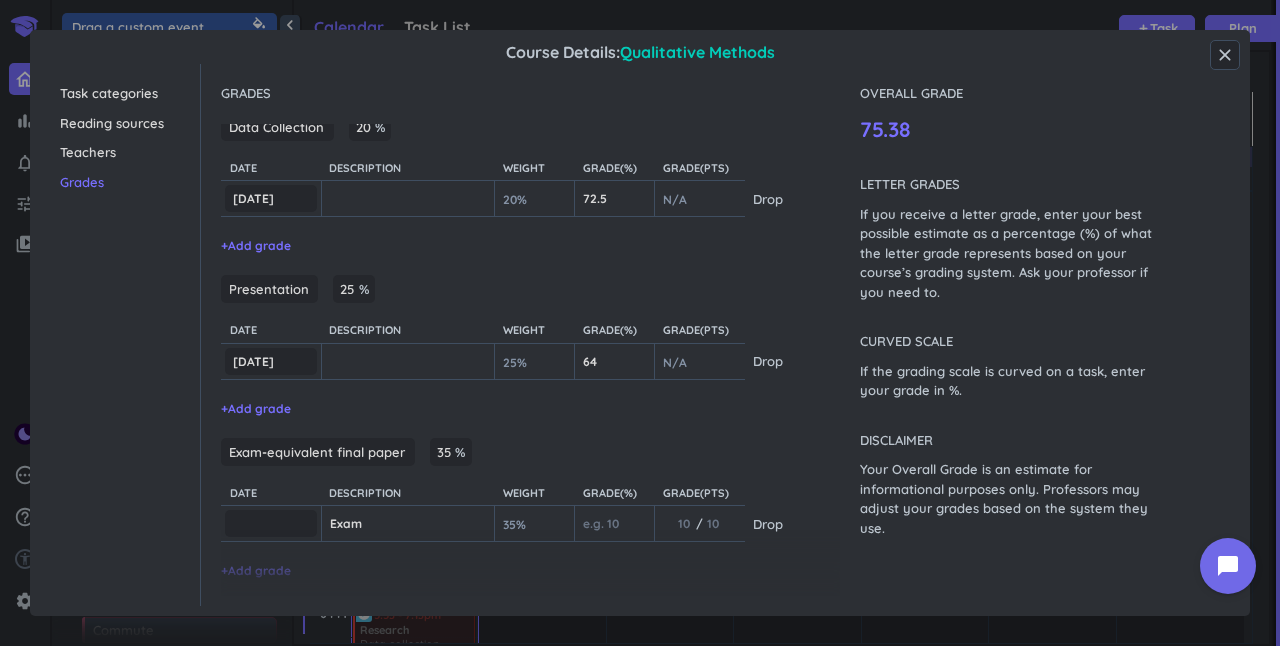 scroll, scrollTop: 436, scrollLeft: 0, axis: vertical 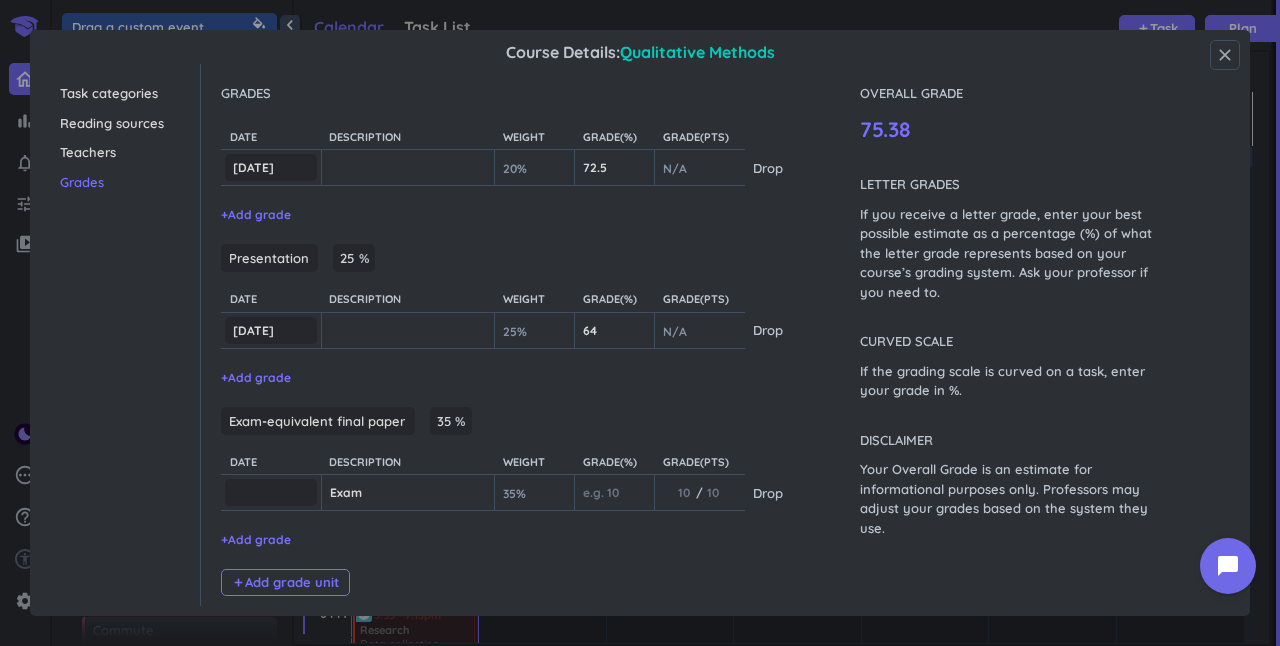 click on "close" at bounding box center [1225, 55] 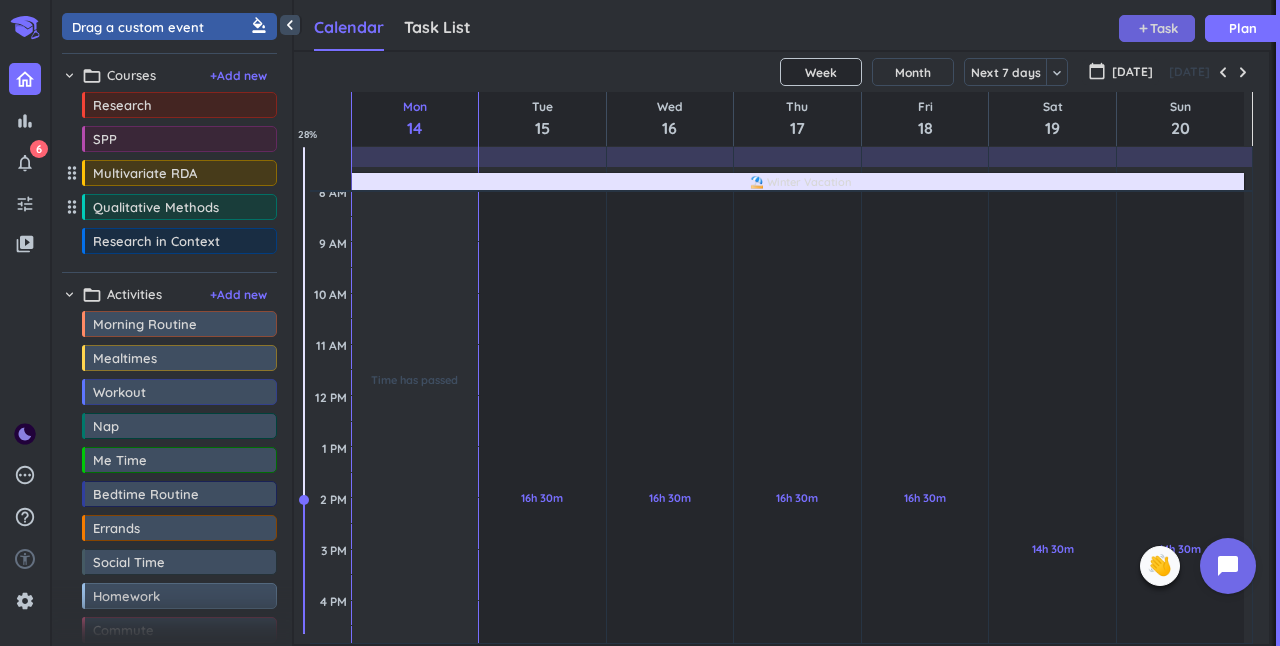 scroll, scrollTop: 197, scrollLeft: 0, axis: vertical 